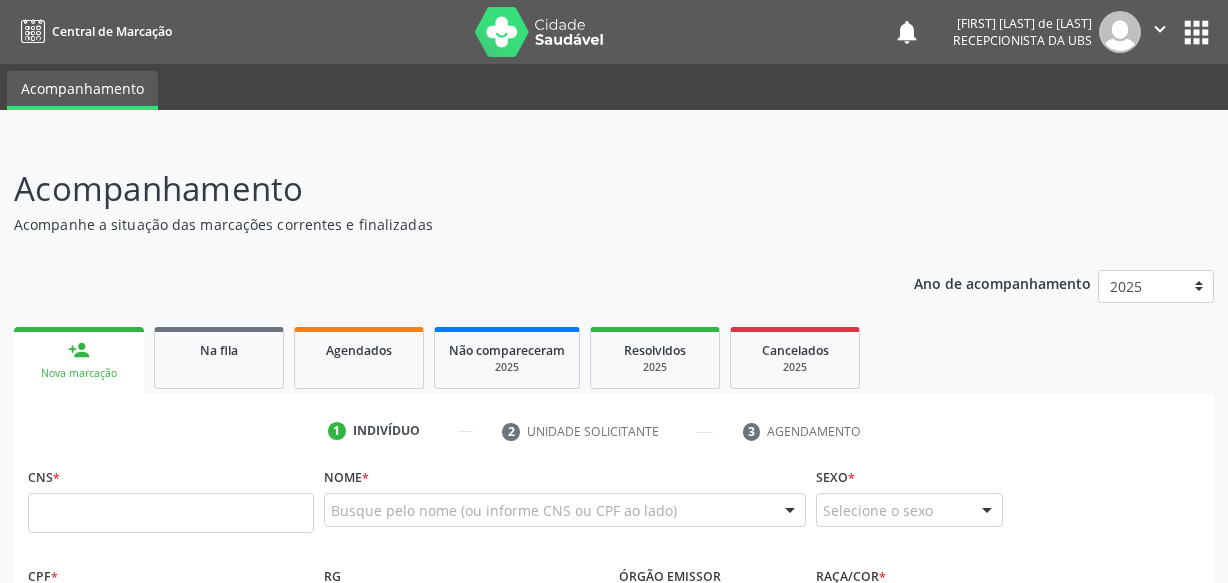 scroll, scrollTop: 363, scrollLeft: 0, axis: vertical 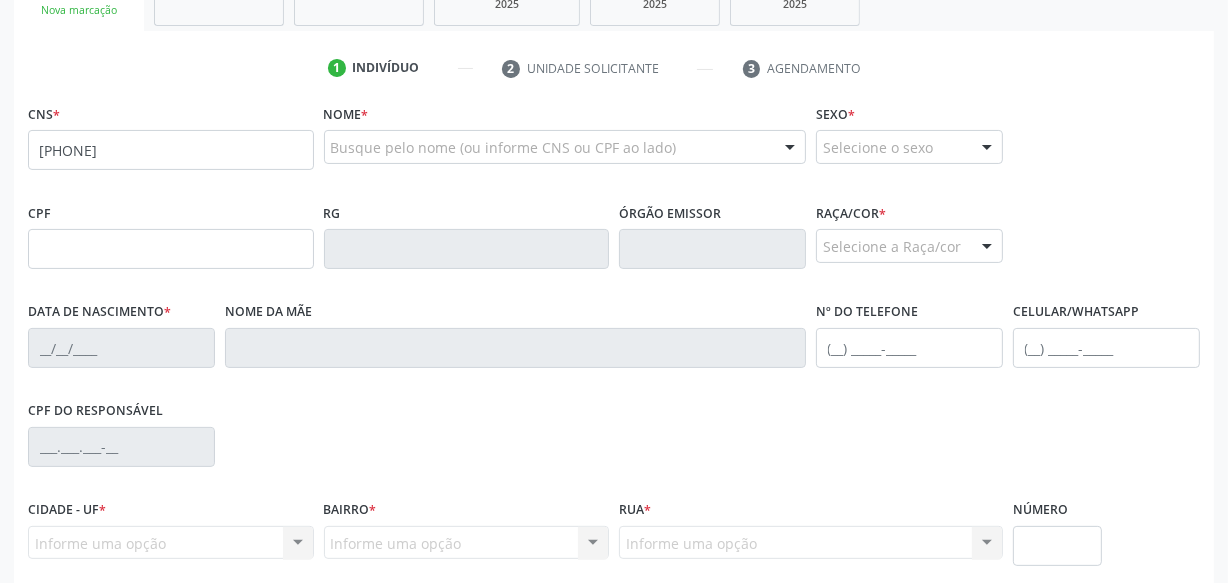 type on "[PHONE]" 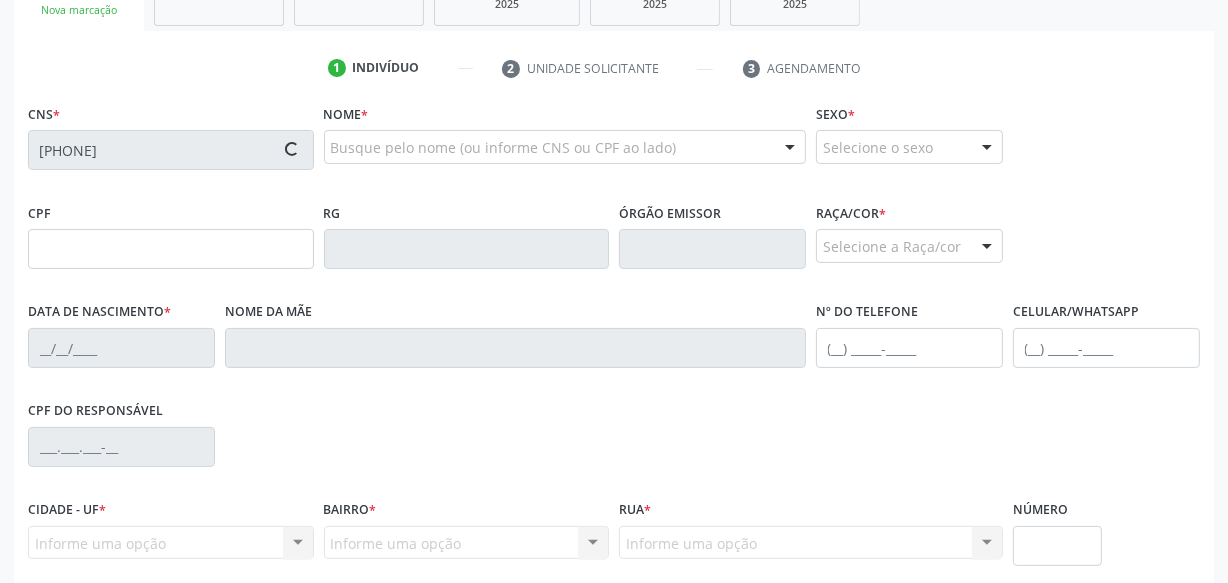 type on "[CPF]" 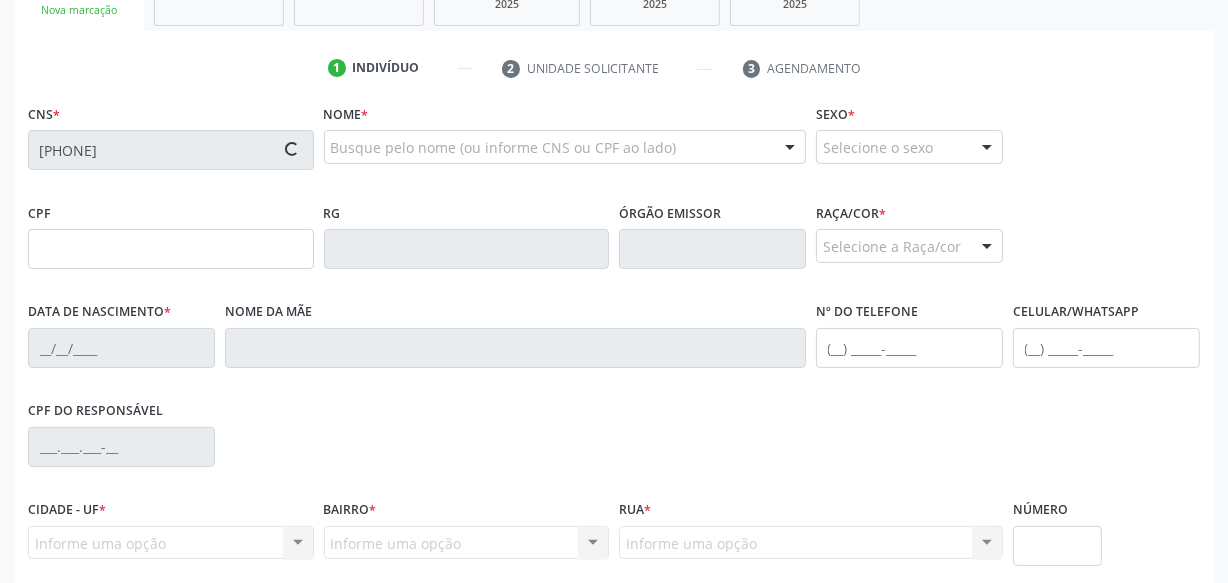 type on "[DATE]" 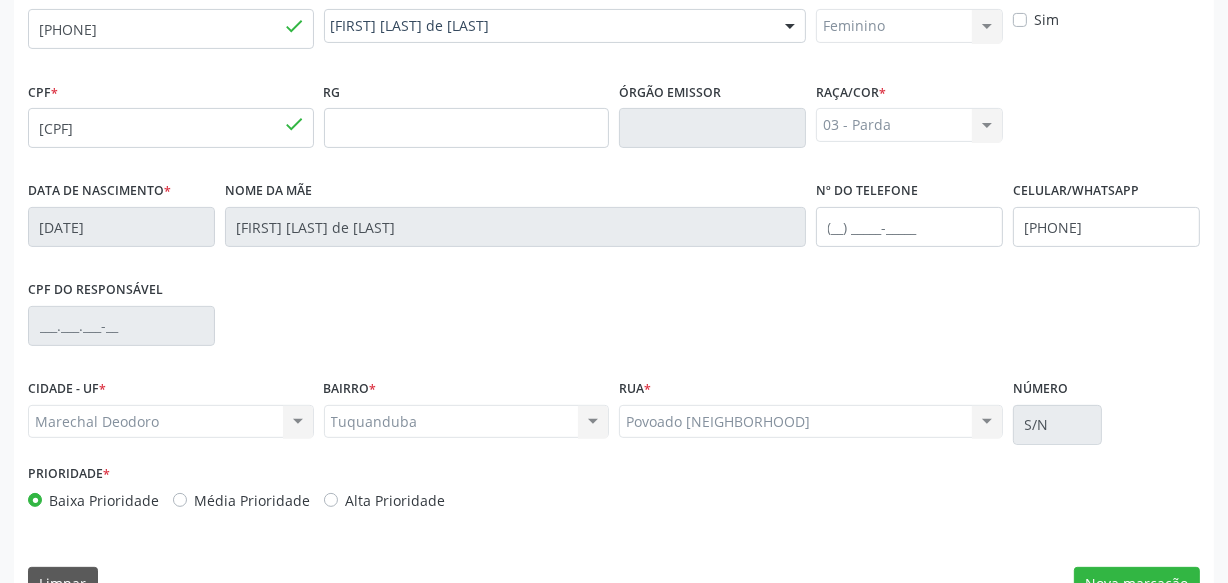scroll, scrollTop: 528, scrollLeft: 0, axis: vertical 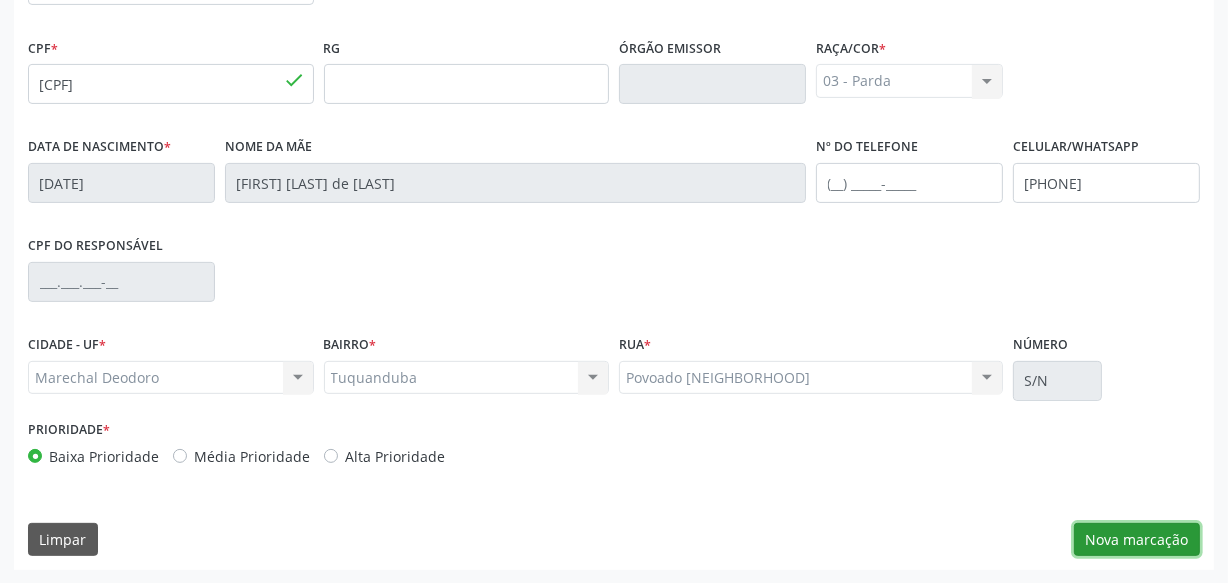 click on "Nova marcação" at bounding box center (1137, 540) 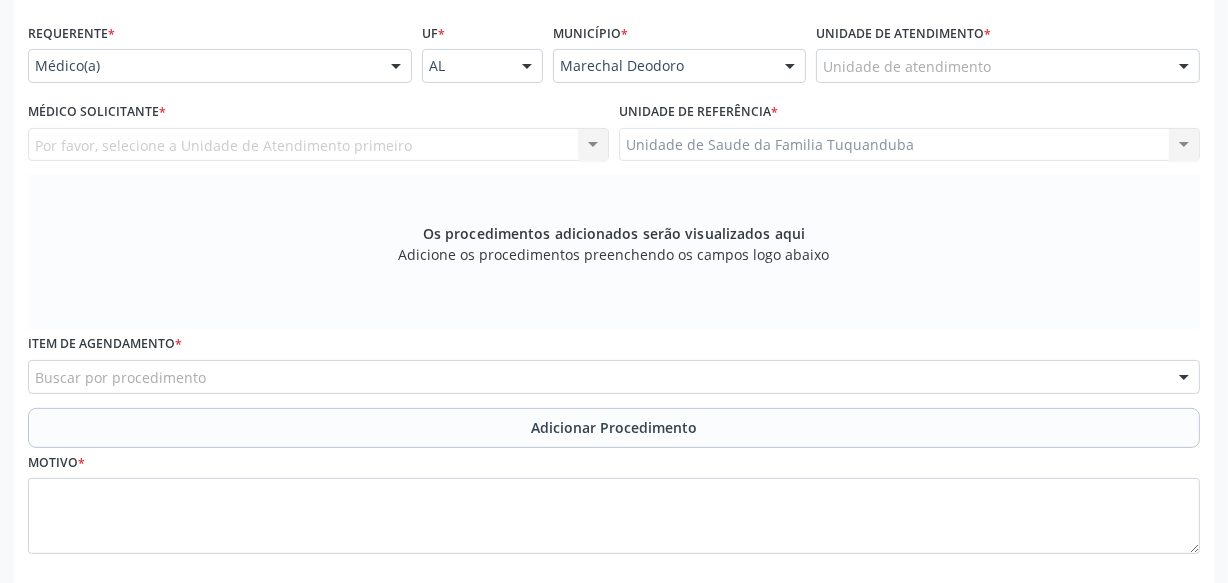 scroll, scrollTop: 346, scrollLeft: 0, axis: vertical 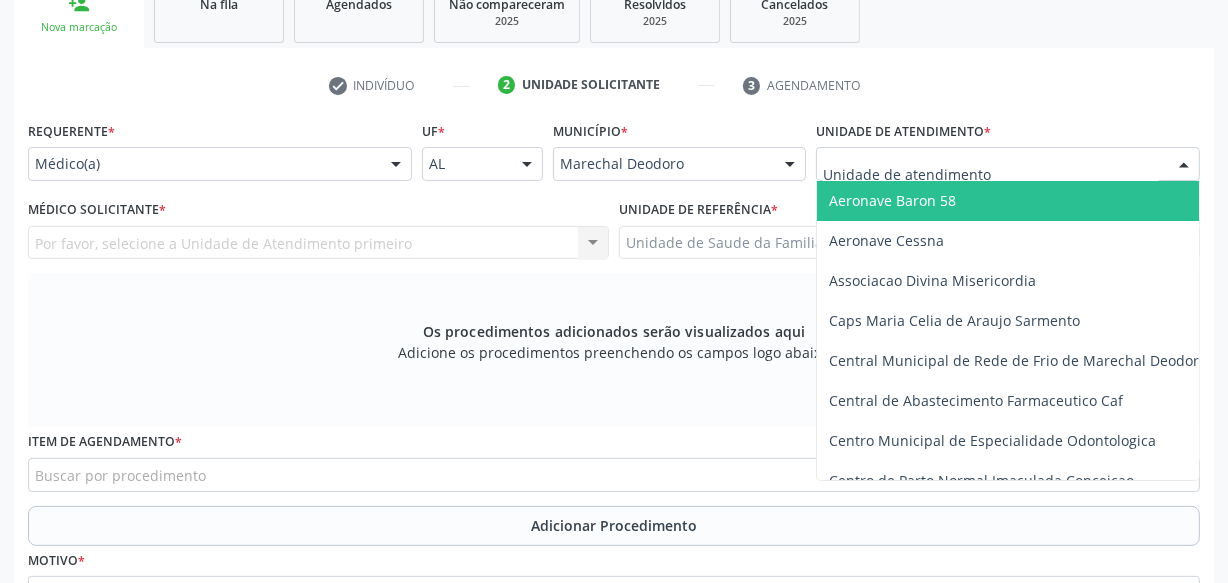 click at bounding box center [1008, 164] 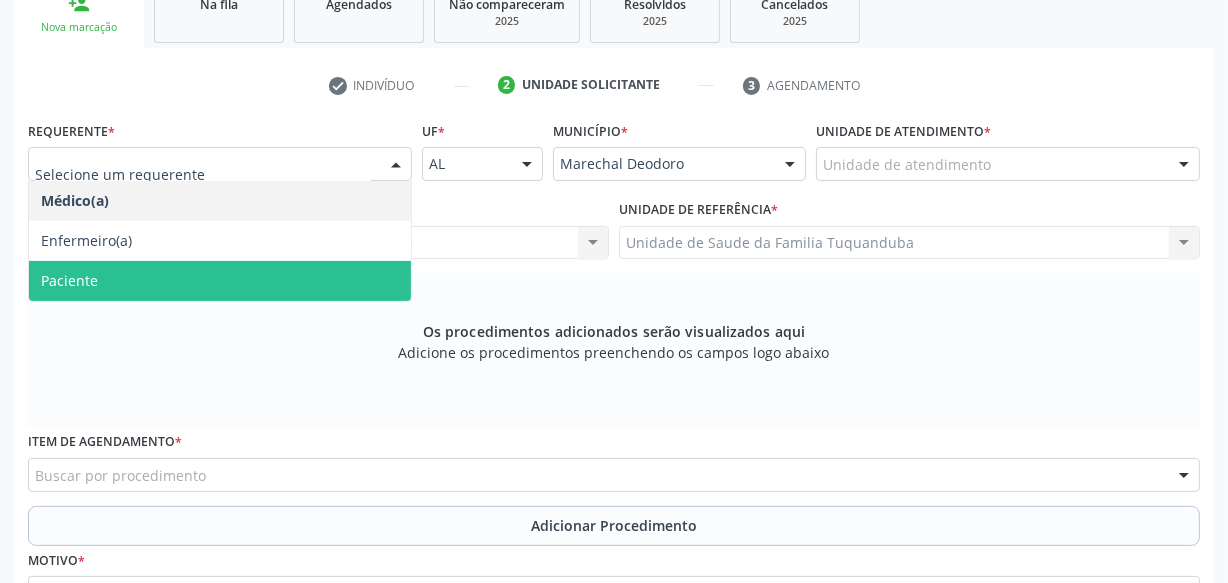 click on "Paciente" at bounding box center (220, 281) 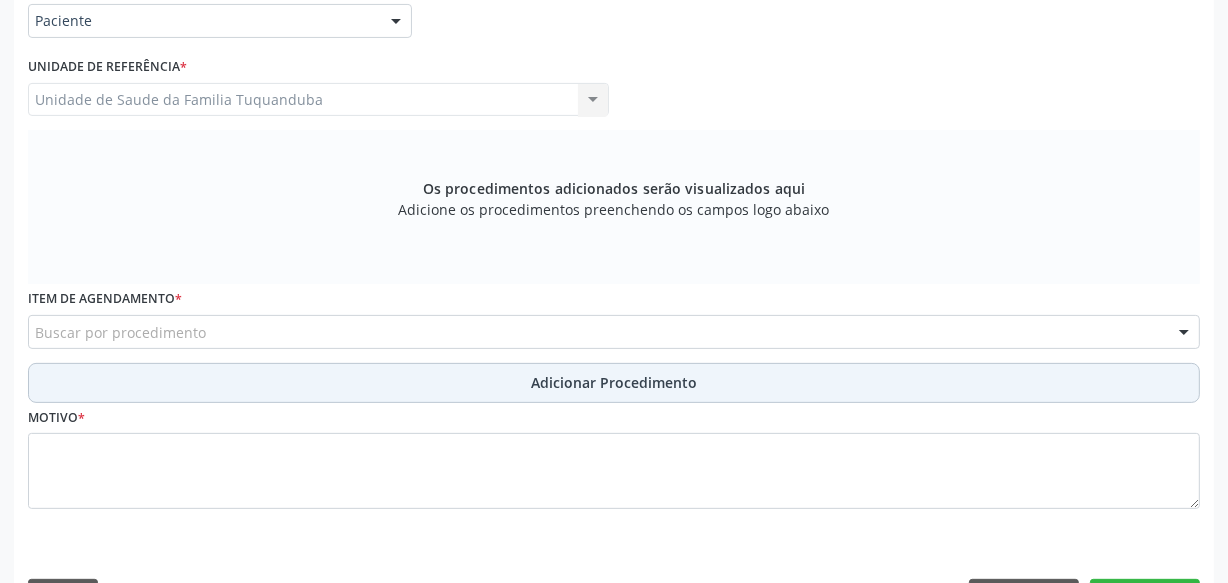 scroll, scrollTop: 545, scrollLeft: 0, axis: vertical 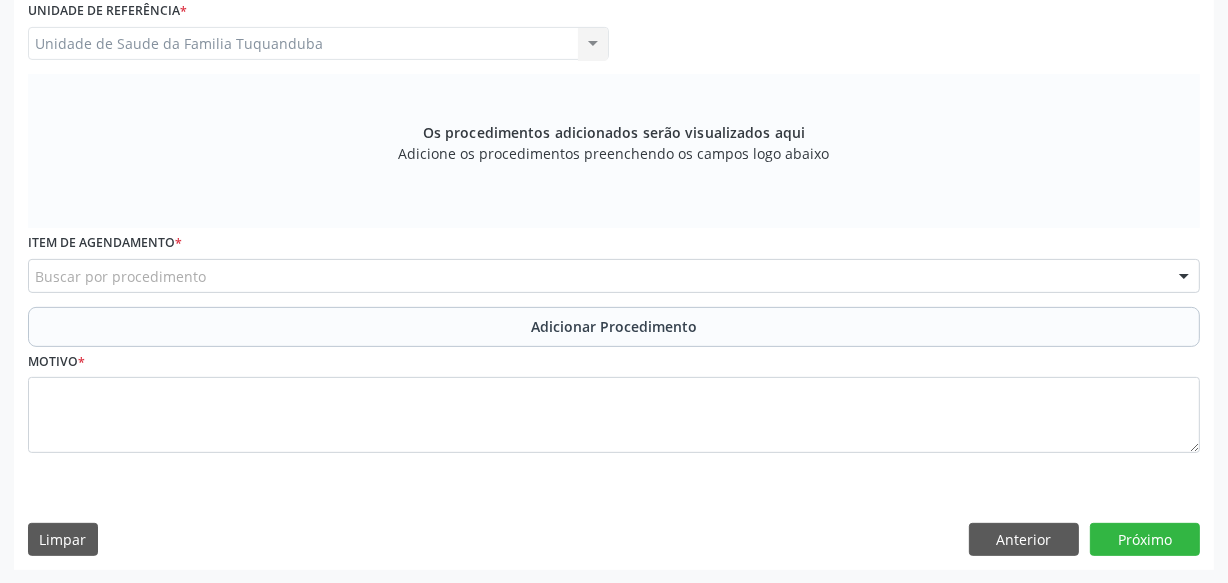 click on "Buscar por procedimento" at bounding box center (614, 276) 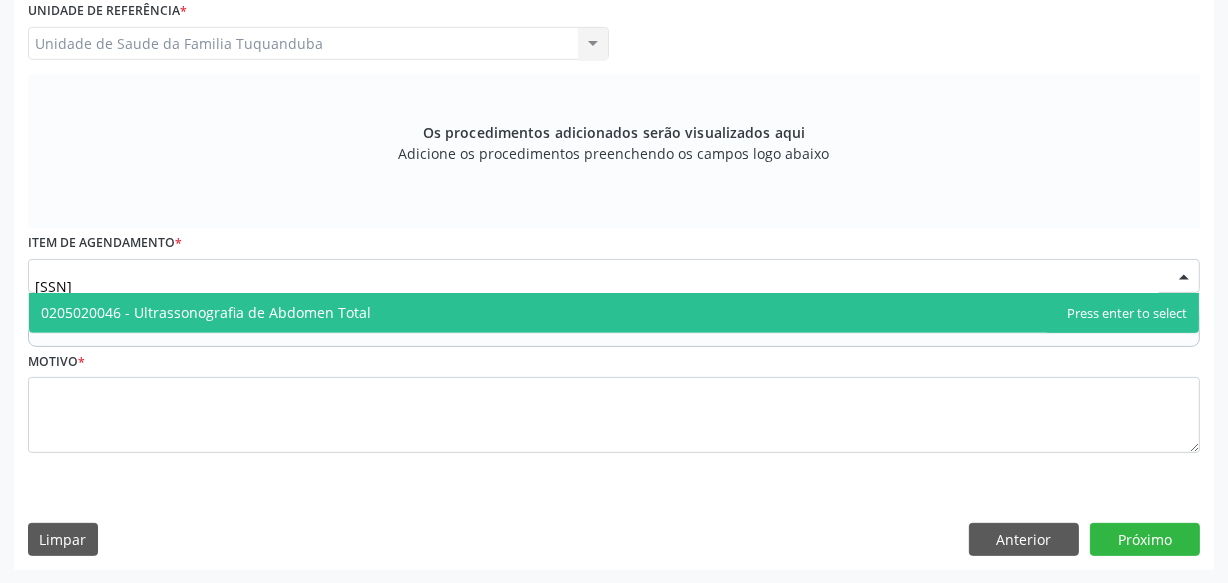 type on "[SSN]" 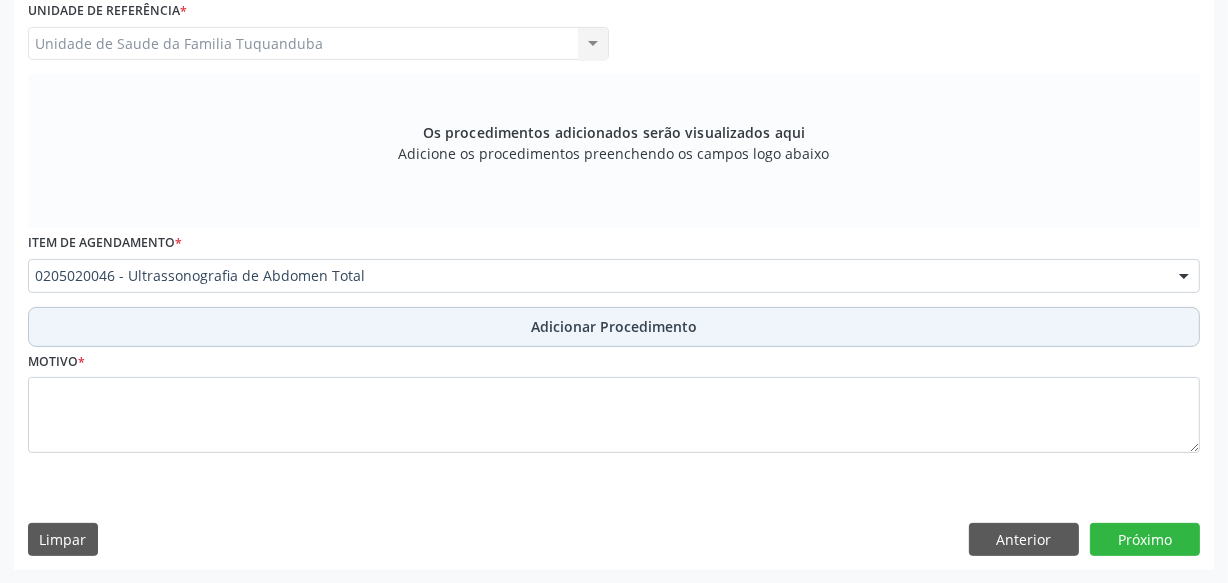 click on "Adicionar Procedimento" at bounding box center [614, 327] 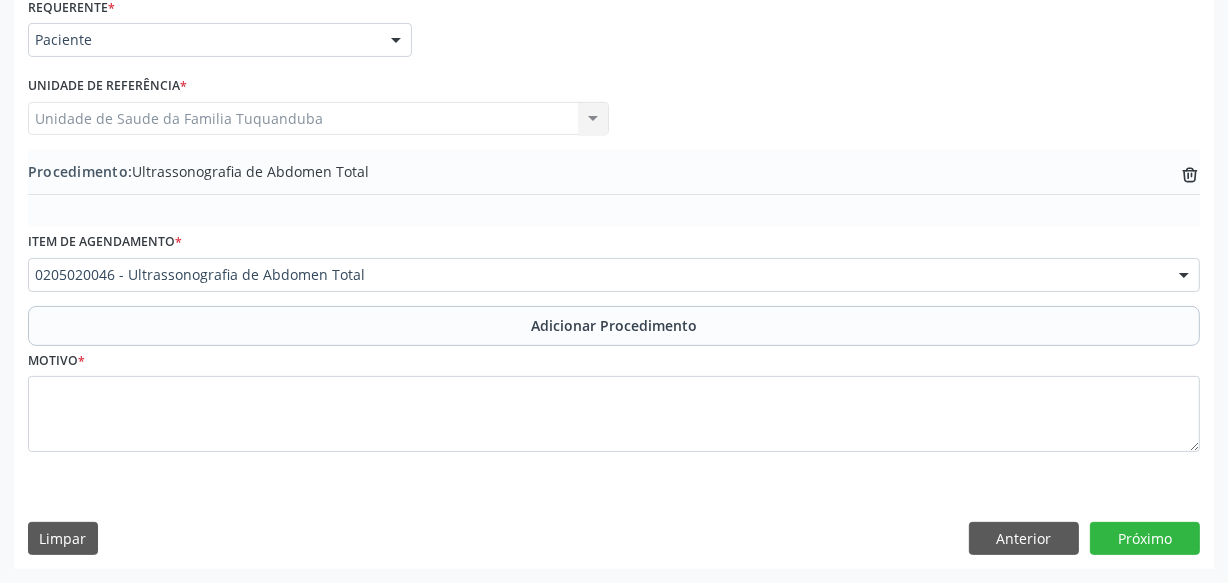 scroll, scrollTop: 469, scrollLeft: 0, axis: vertical 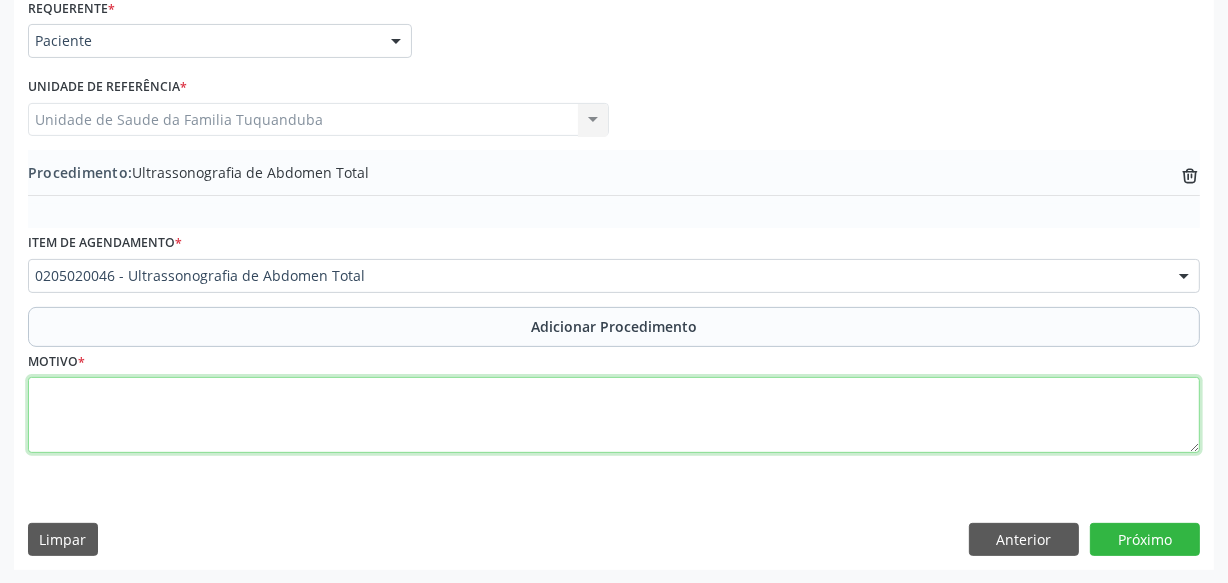 click at bounding box center (614, 415) 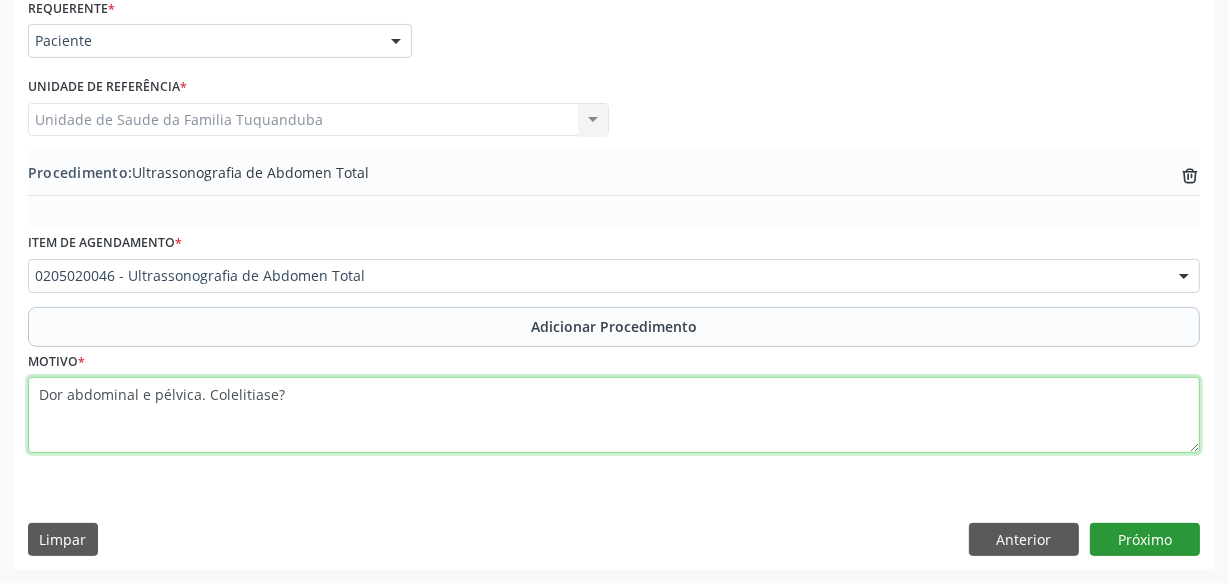 type on "Dor abdominal e pélvica. Colelitiase?" 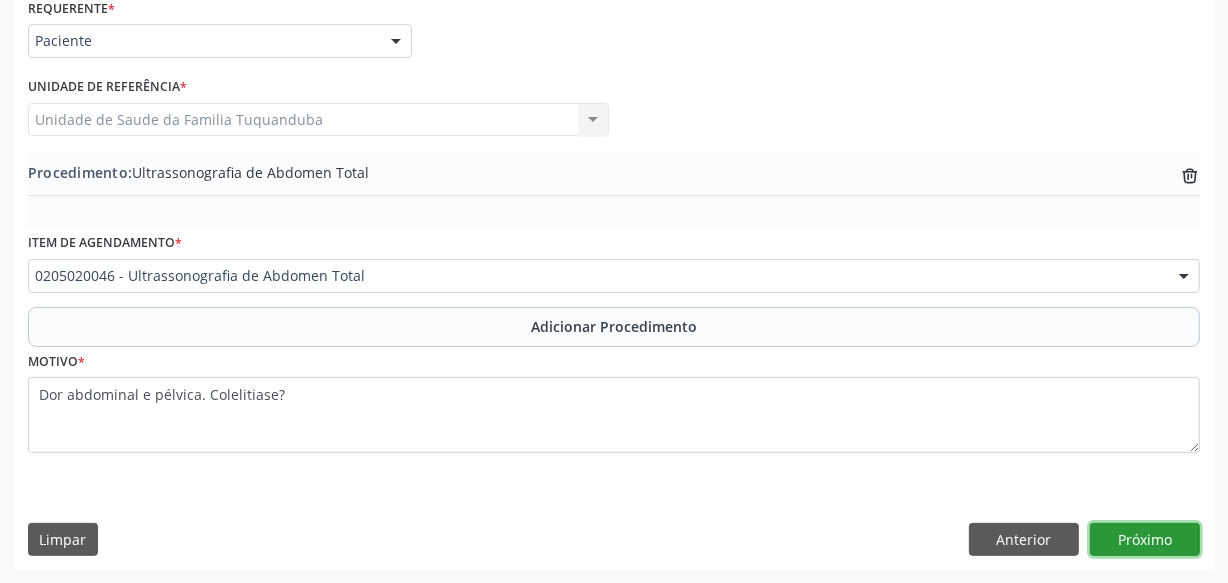 click on "Próximo" at bounding box center (1145, 540) 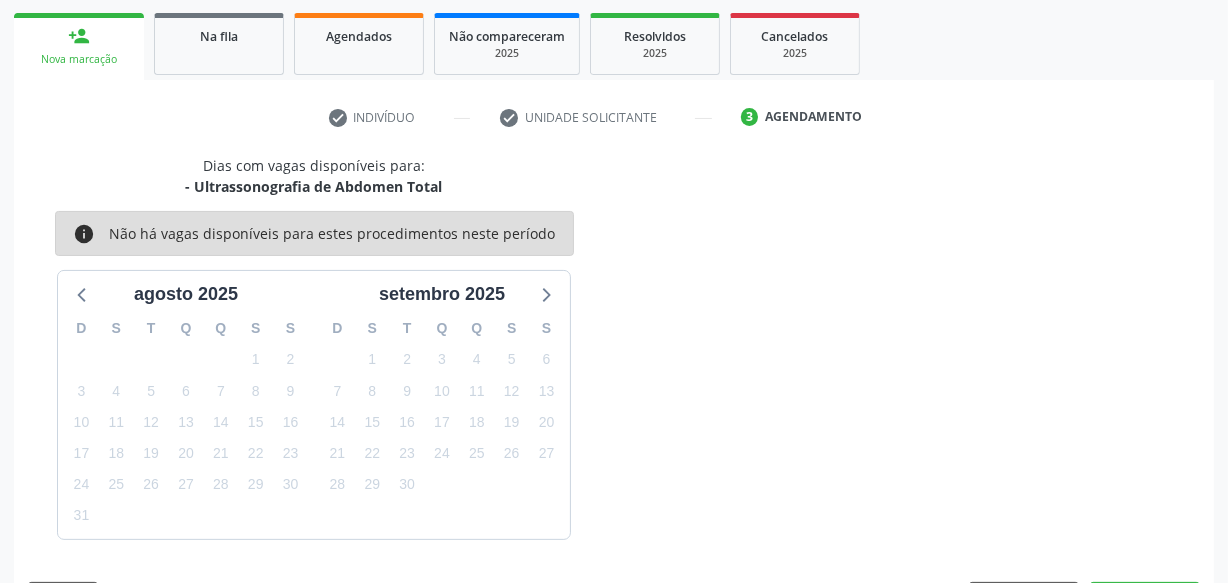 scroll, scrollTop: 372, scrollLeft: 0, axis: vertical 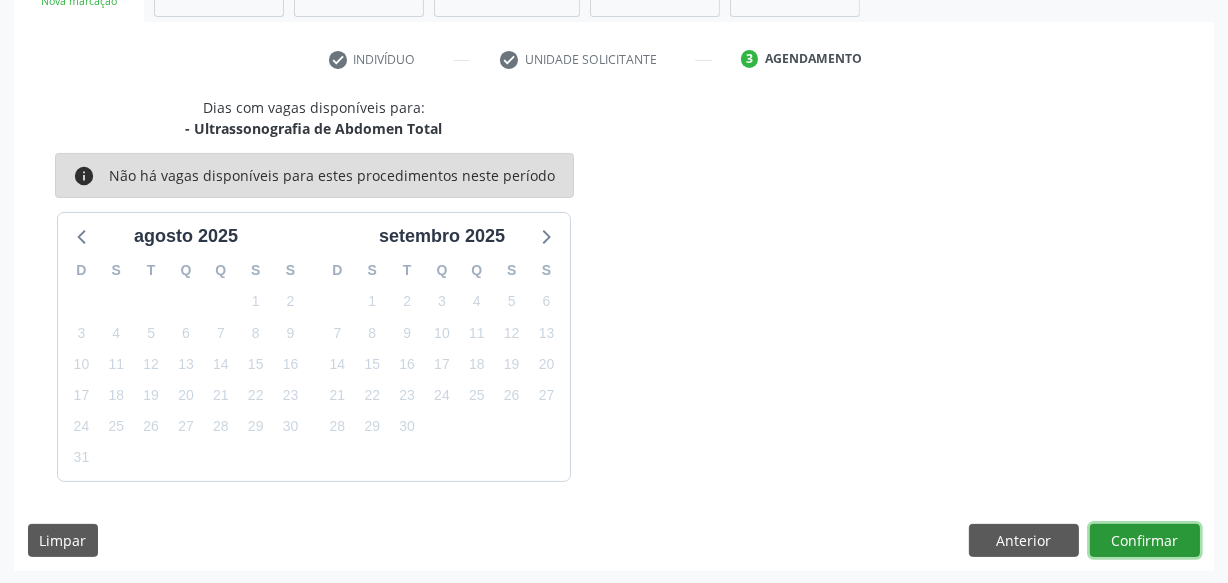 click on "Confirmar" at bounding box center [1145, 541] 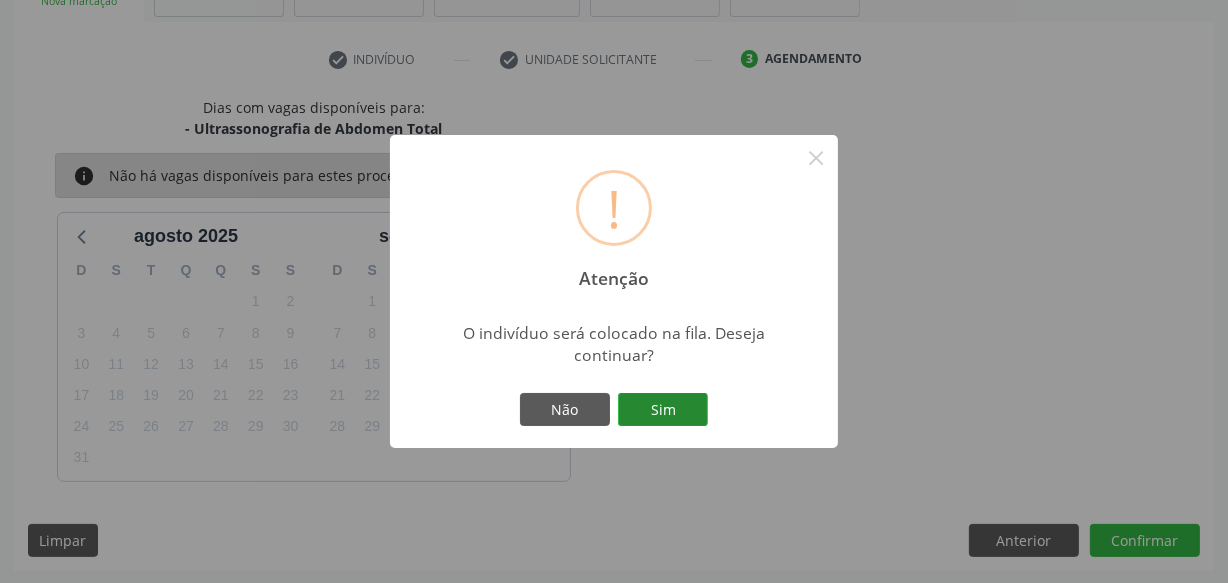 click on "Sim" at bounding box center [663, 410] 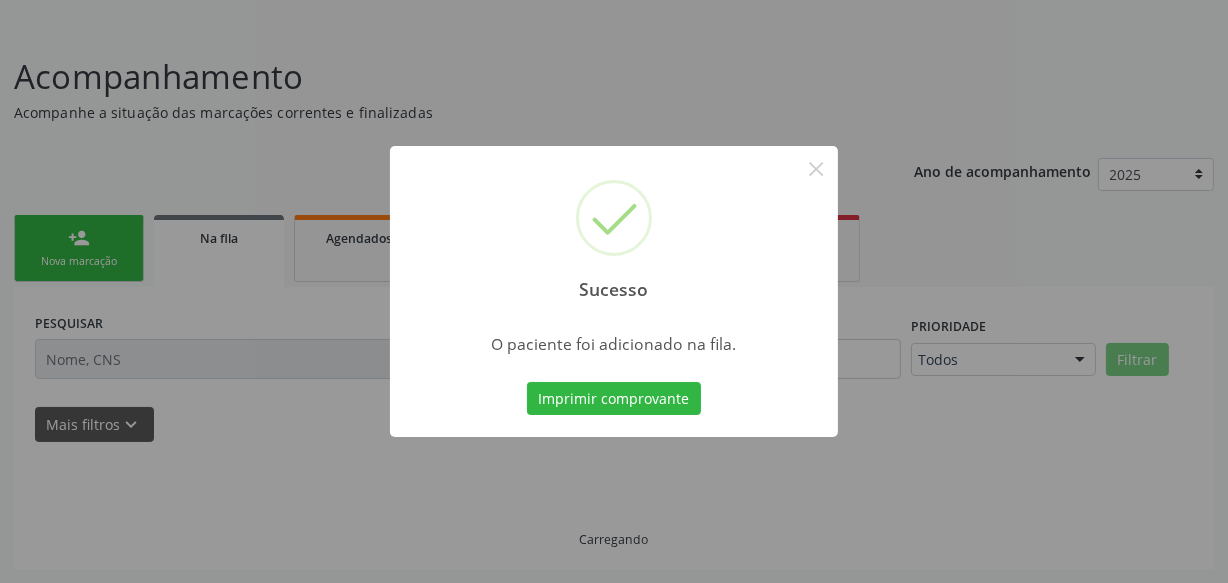 scroll, scrollTop: 110, scrollLeft: 0, axis: vertical 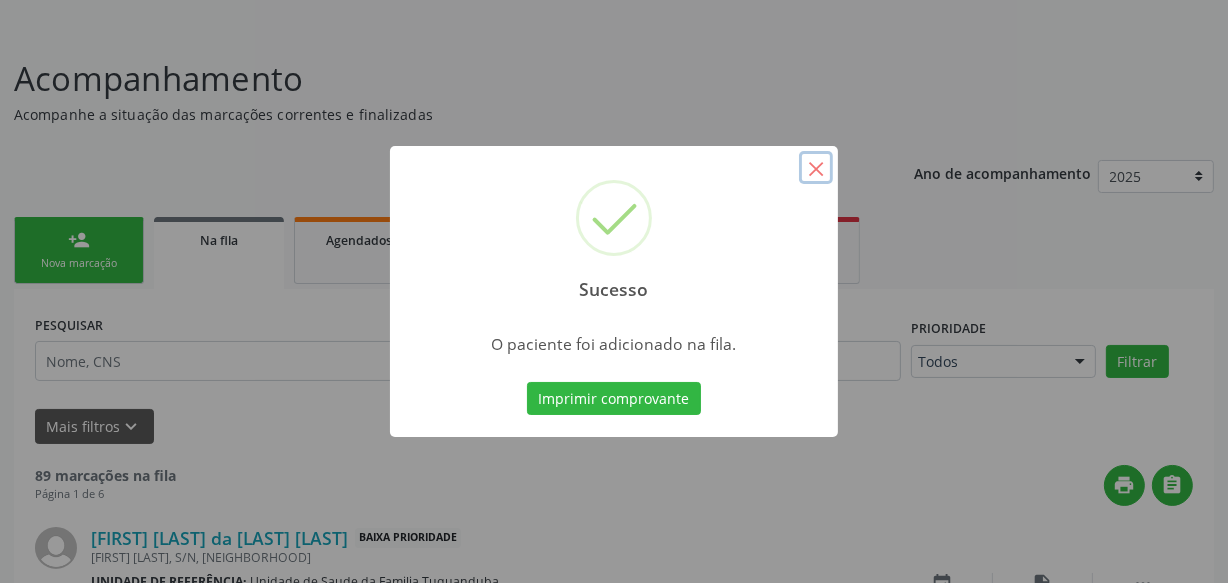 click on "×" at bounding box center (816, 168) 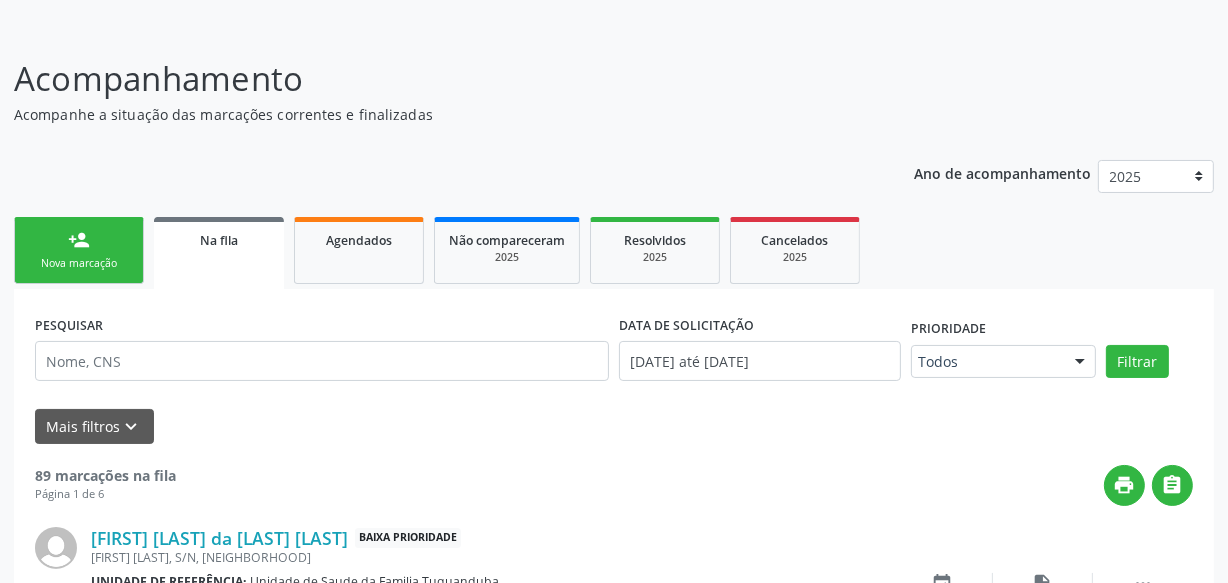 click on "person_add" at bounding box center (79, 240) 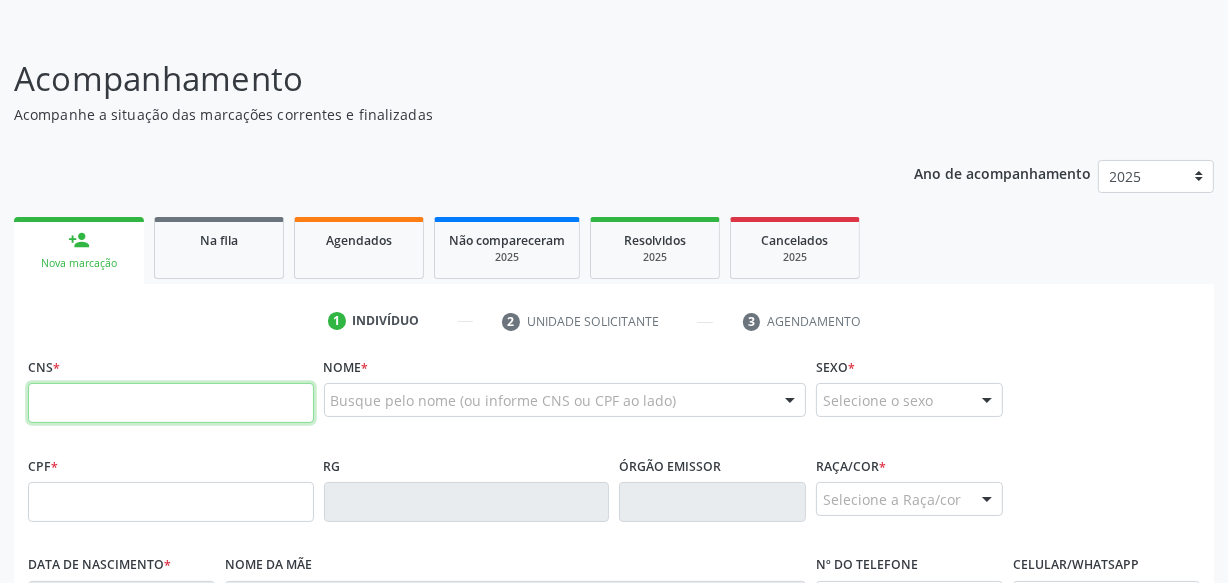 paste on "[CREDIT CARD]" 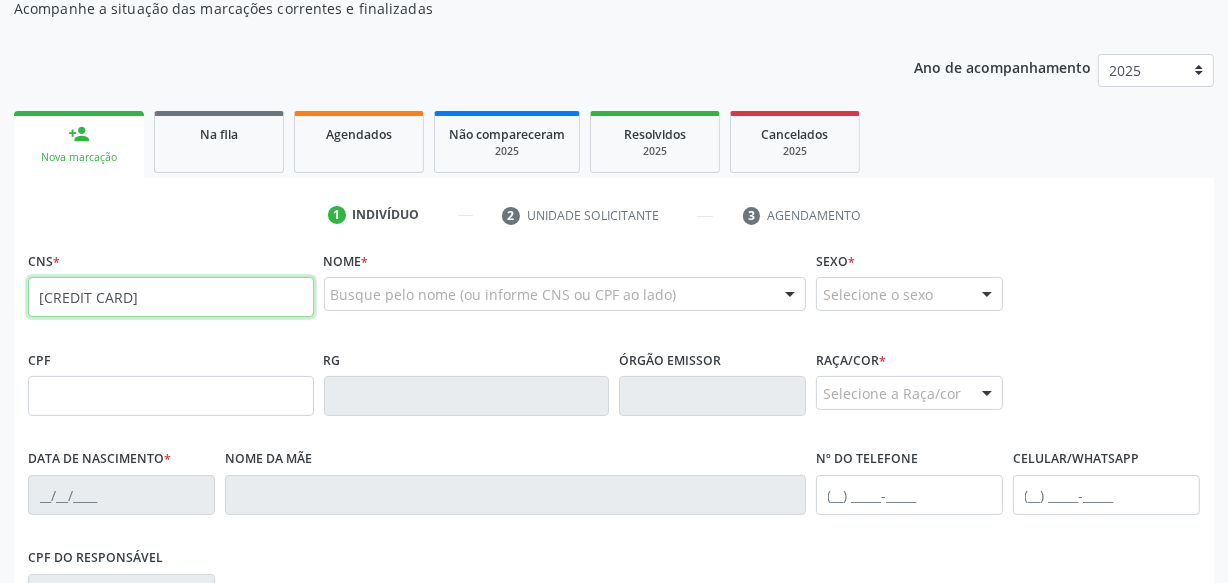 type on "[CREDIT CARD]" 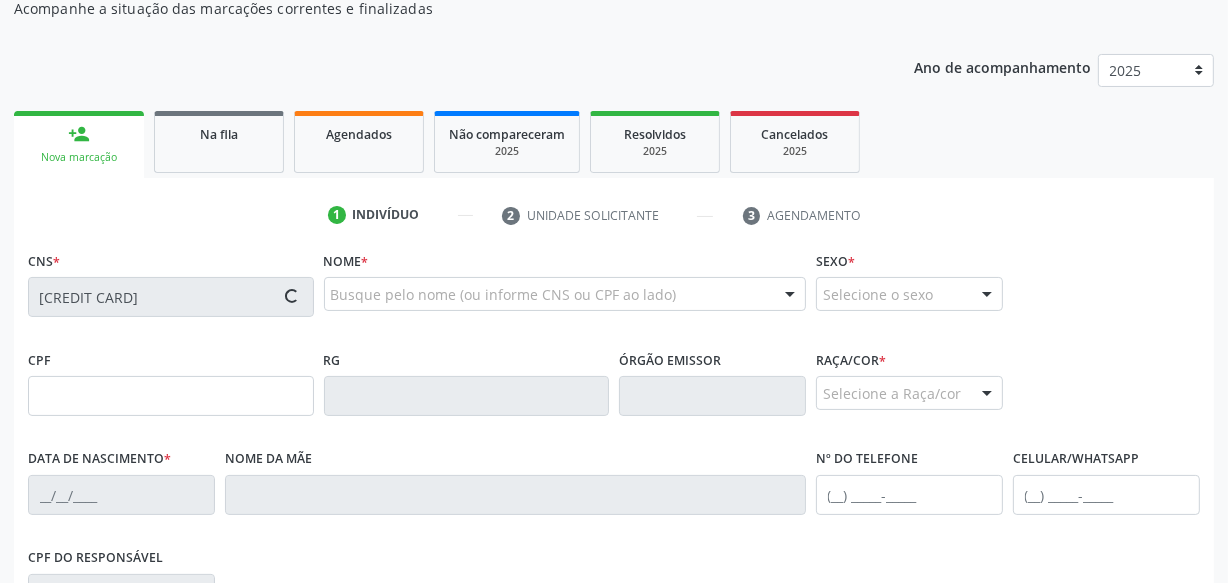 scroll, scrollTop: 383, scrollLeft: 0, axis: vertical 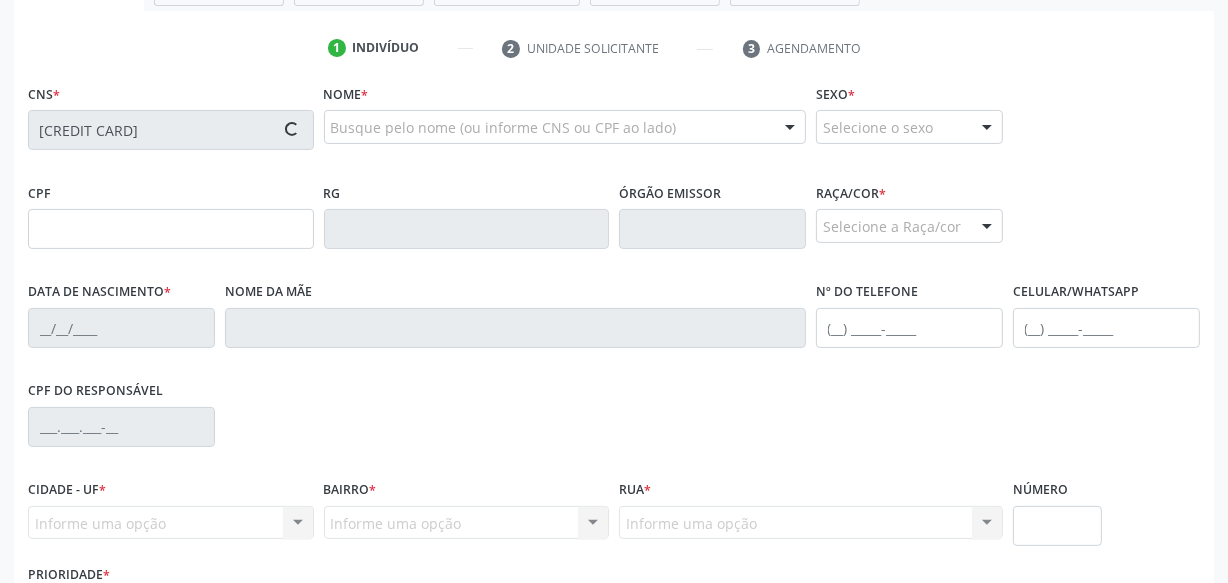 type on "[CPF]" 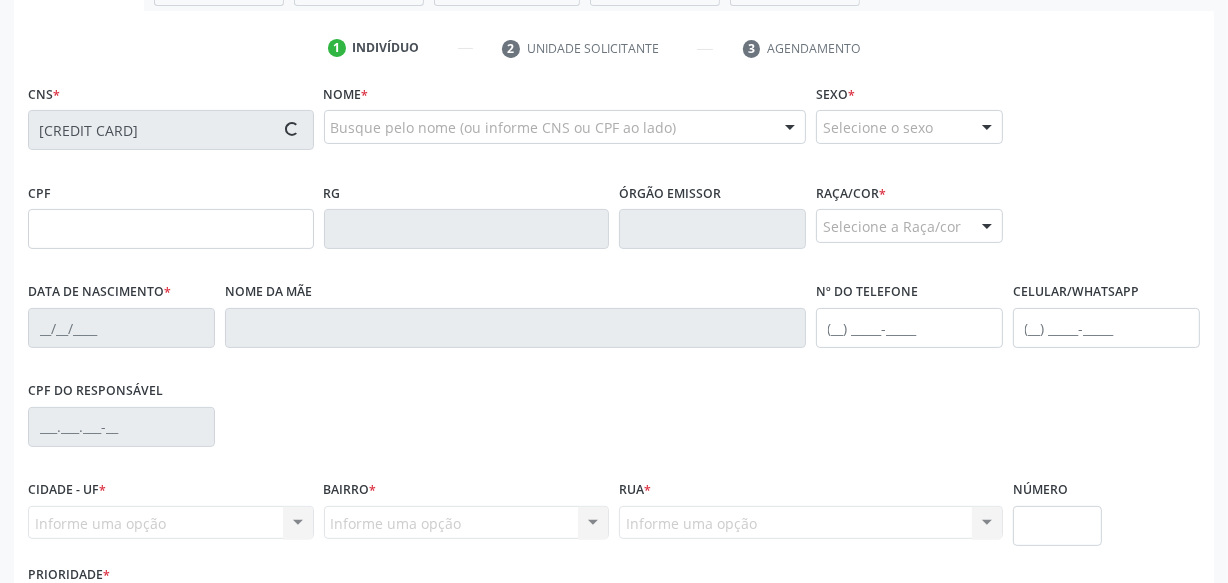 type on "[DATE]" 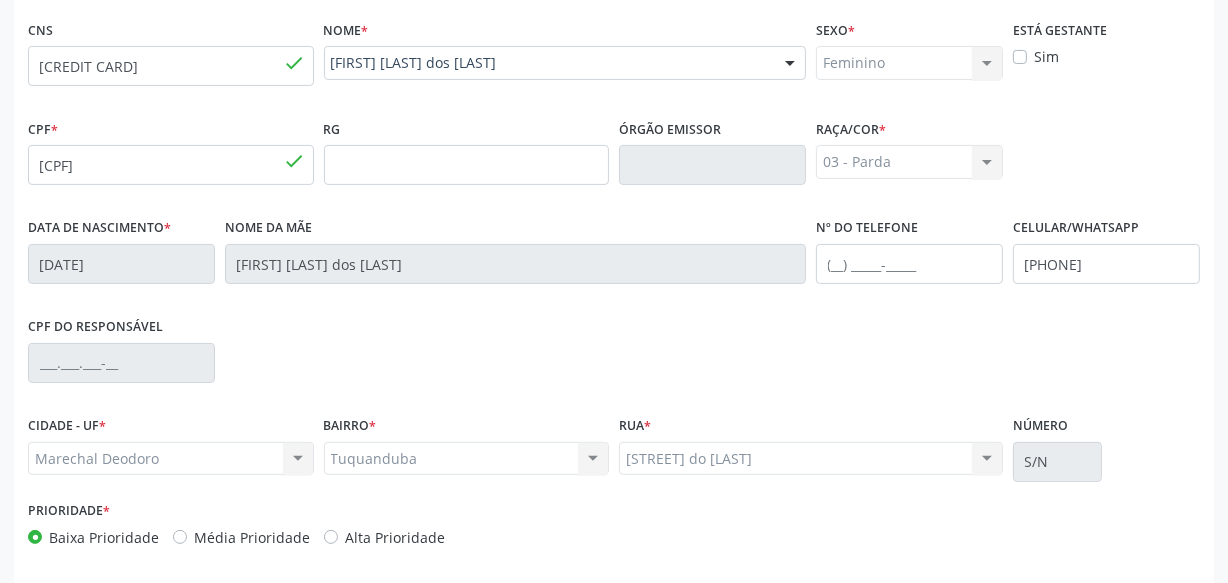 scroll, scrollTop: 528, scrollLeft: 0, axis: vertical 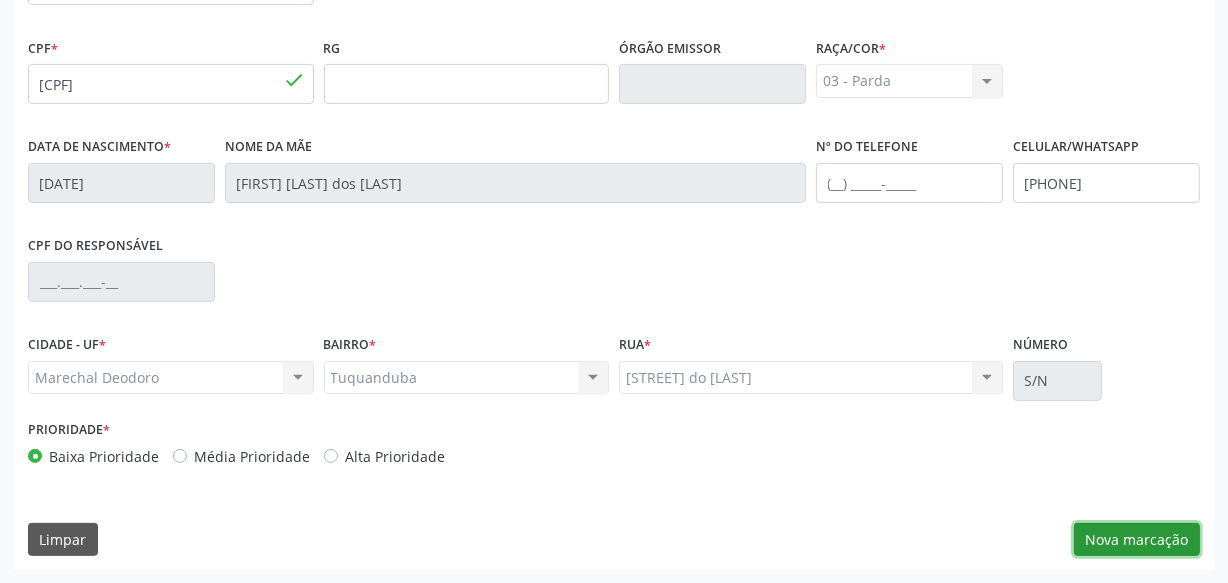 click on "Nova marcação" at bounding box center (1137, 540) 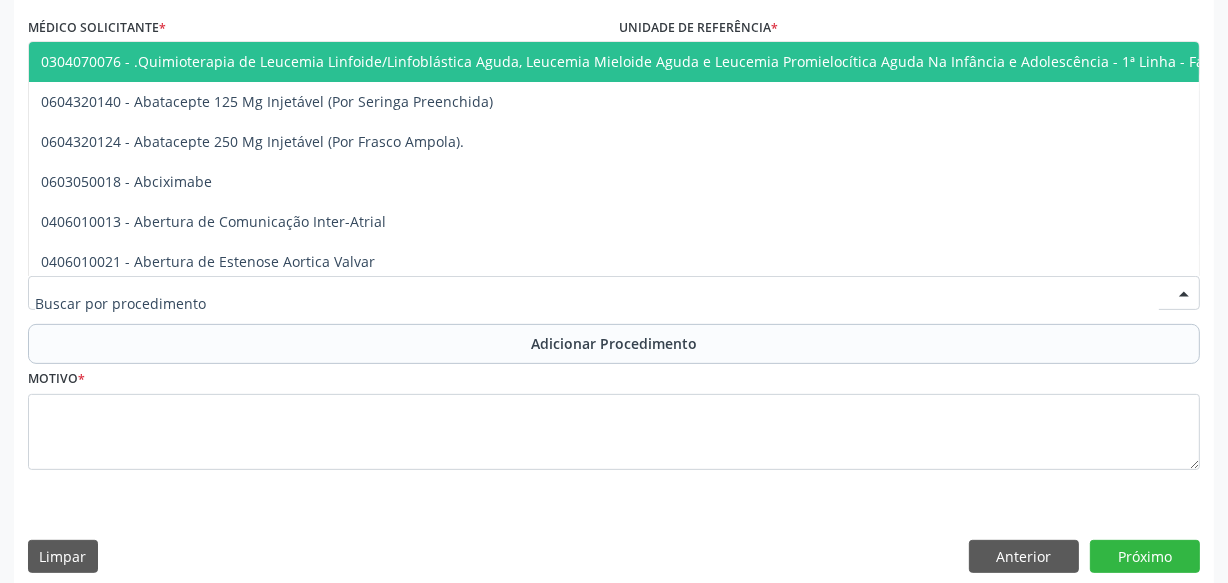 click at bounding box center (614, 293) 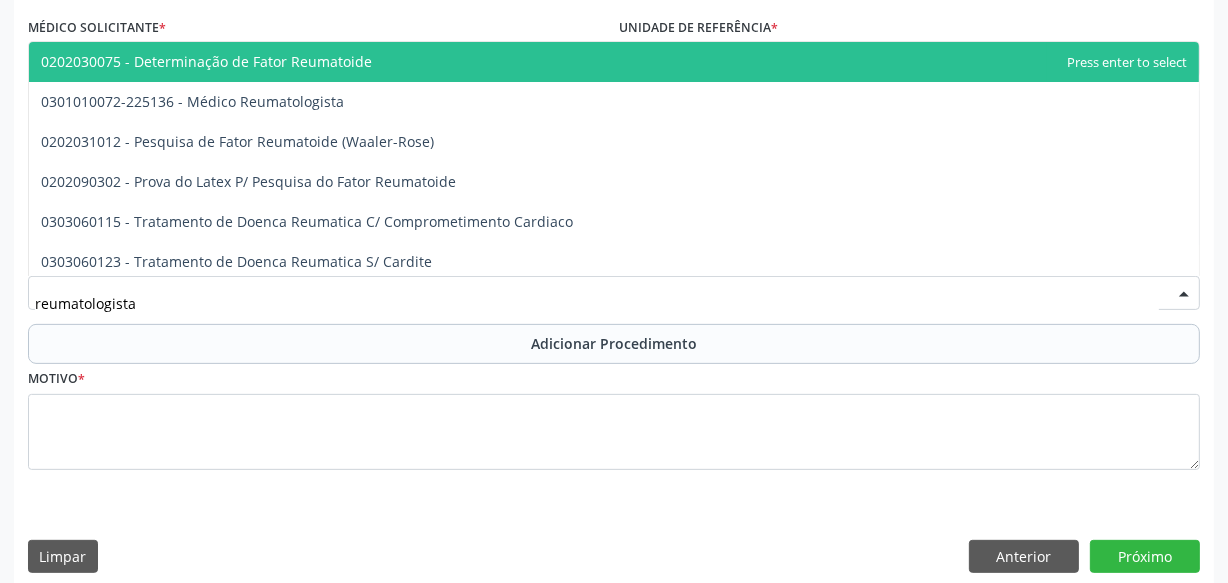 type on "reumatologista" 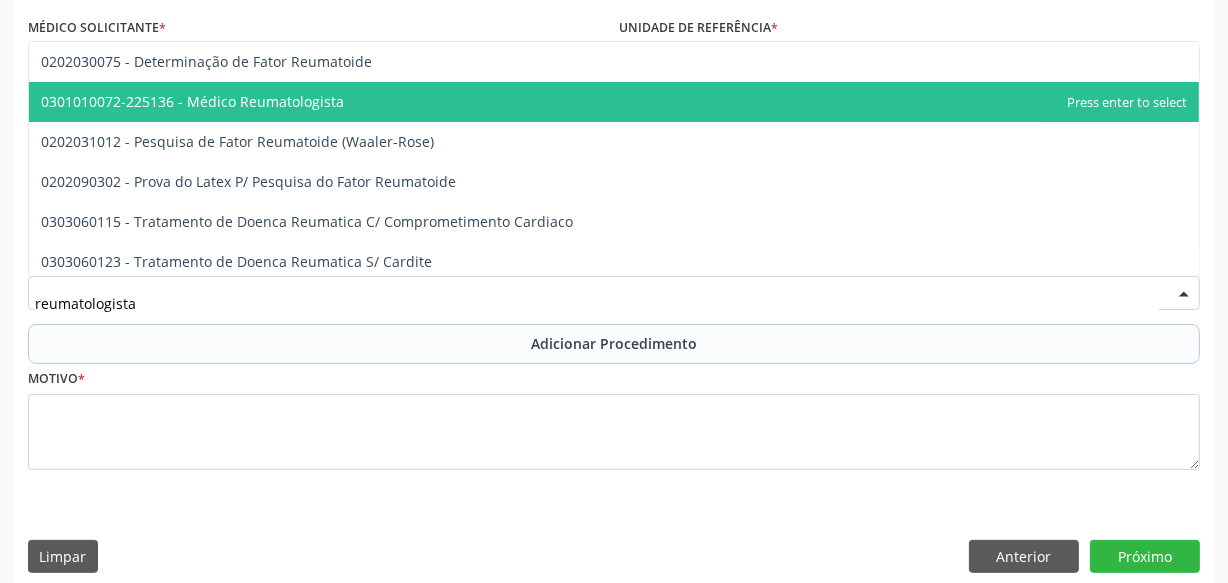 click on "0301010072-225136 - Médico Reumatologista" at bounding box center (614, 102) 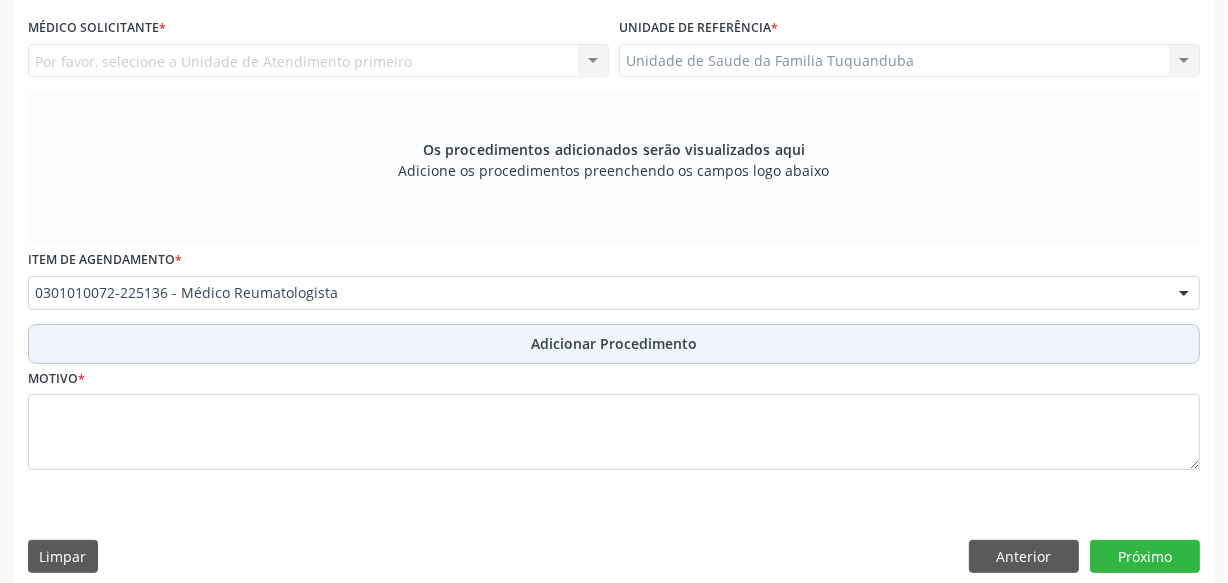 click on "Adicionar Procedimento" at bounding box center (614, 344) 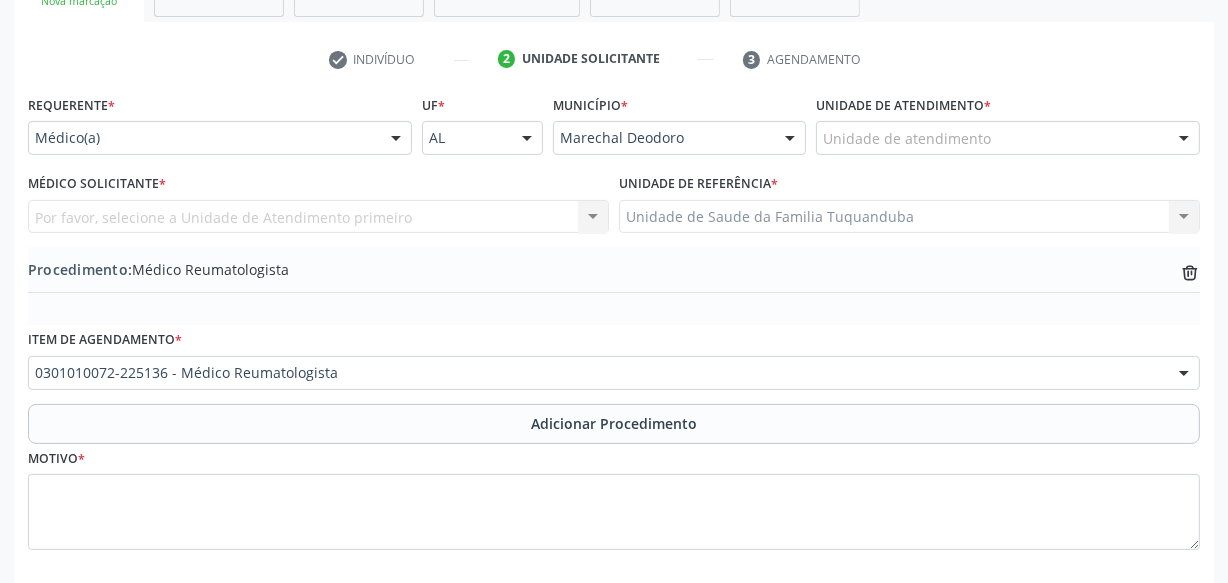 scroll, scrollTop: 378, scrollLeft: 0, axis: vertical 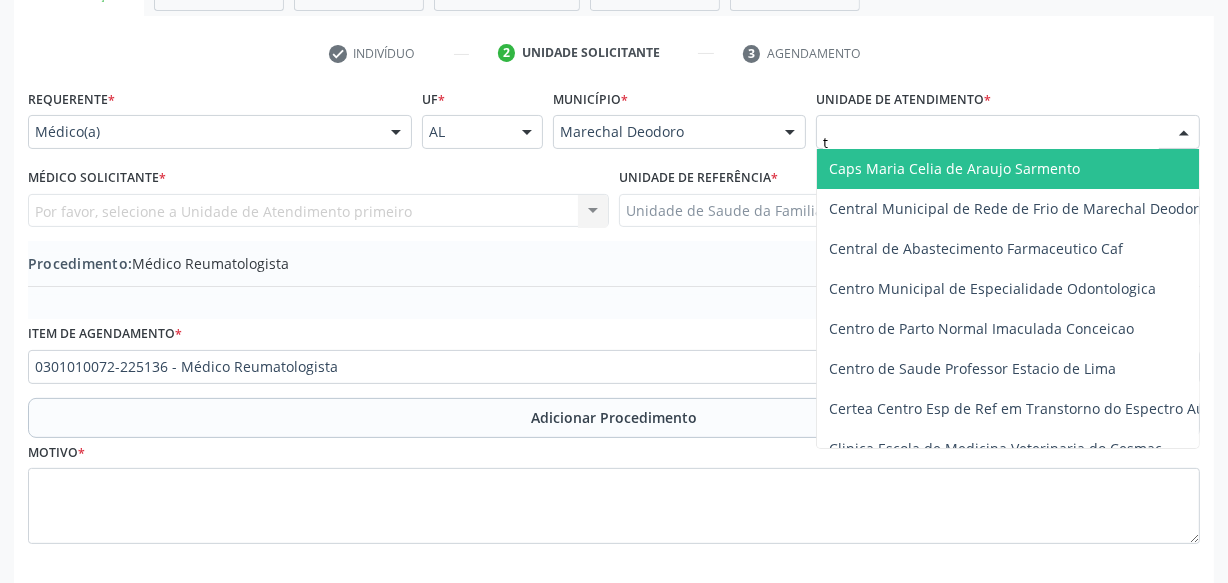 type on "tu" 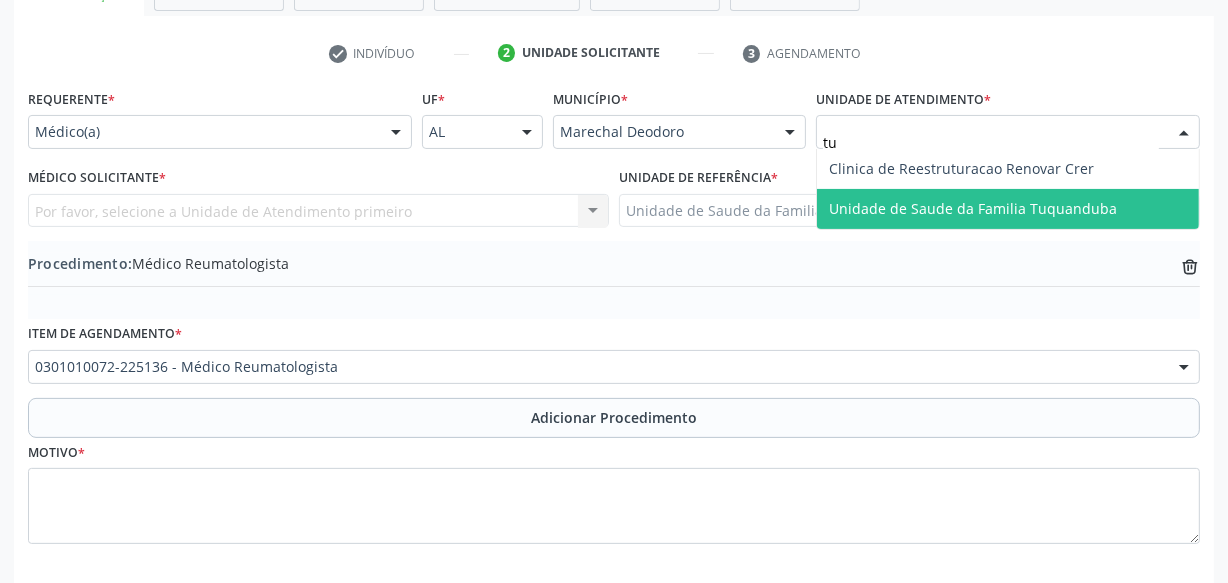 click on "Unidade de Saude da Familia Tuquanduba" at bounding box center [1008, 209] 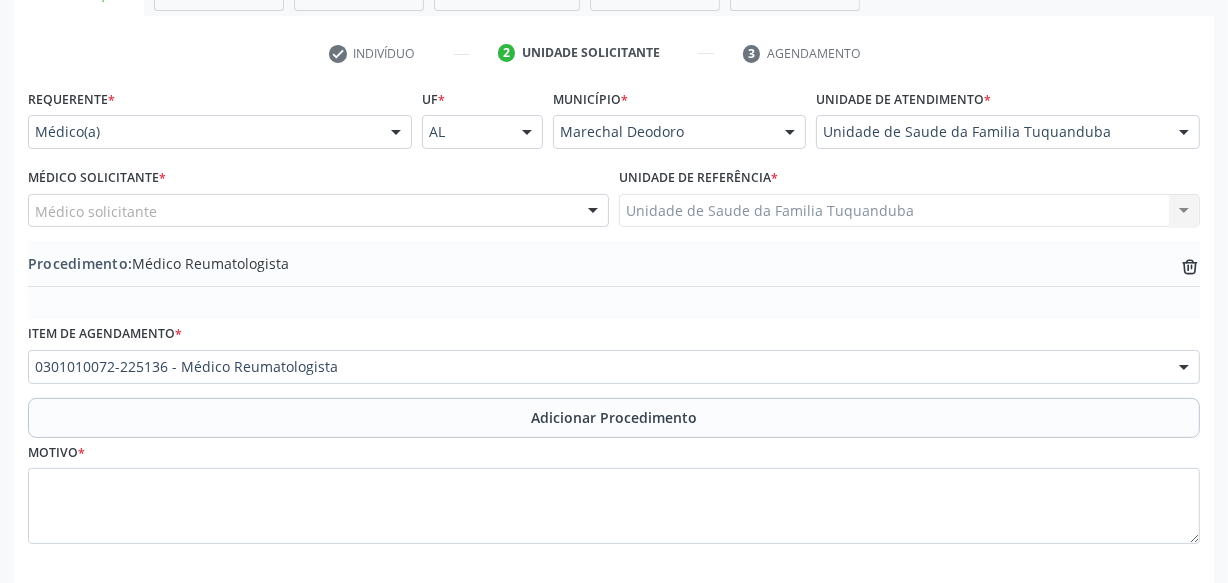 click on "Médico solicitante" at bounding box center (318, 211) 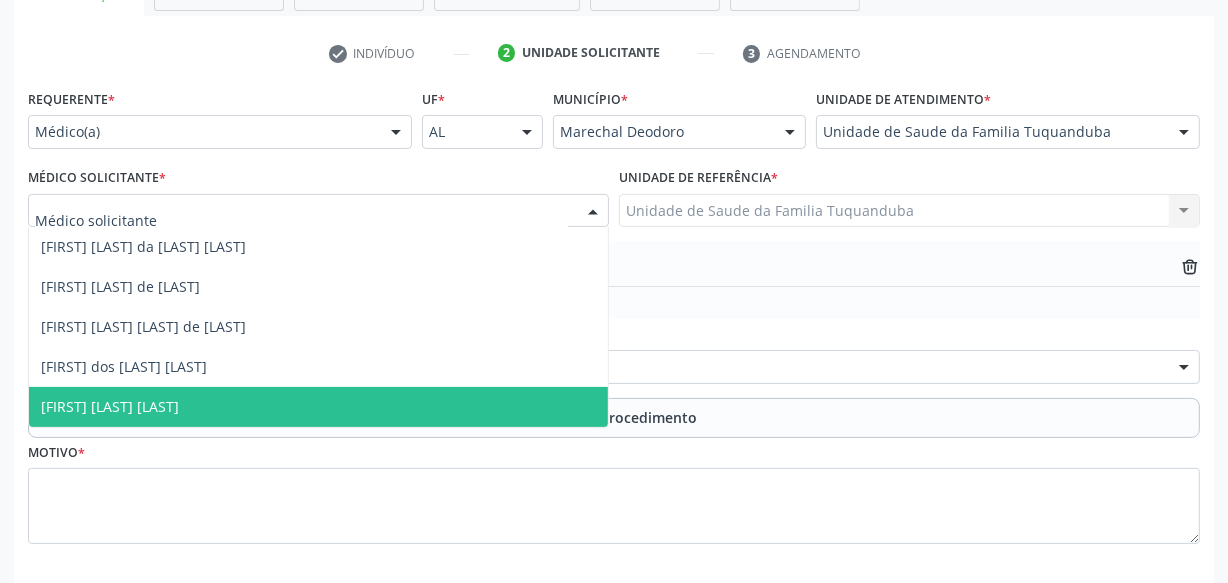 click on "[FIRST] [LAST] [LAST]" at bounding box center [318, 407] 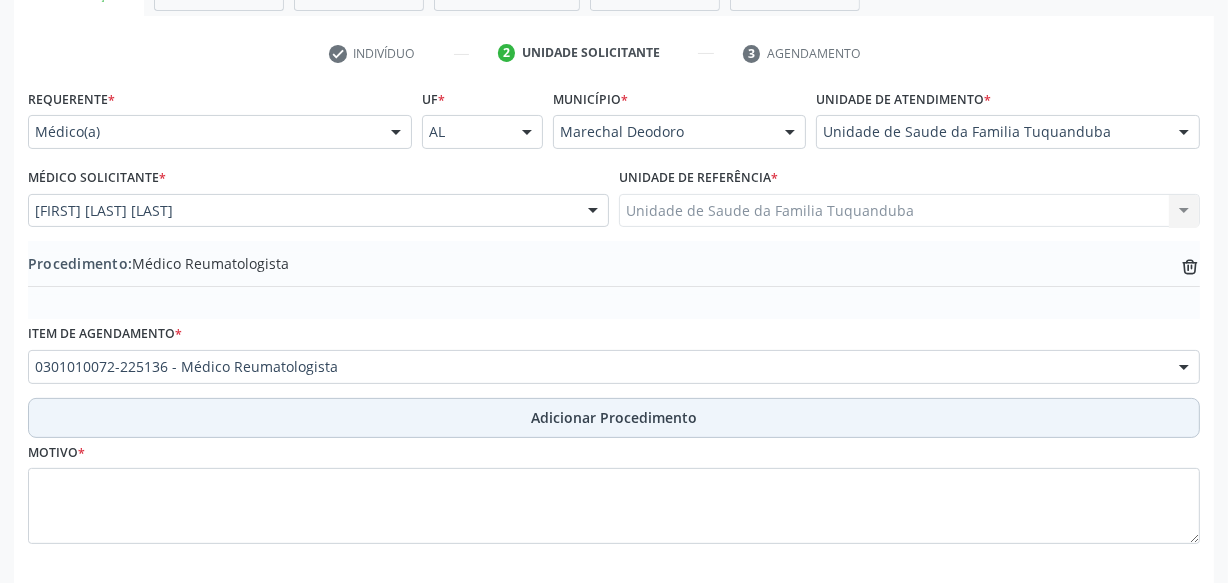 scroll, scrollTop: 469, scrollLeft: 0, axis: vertical 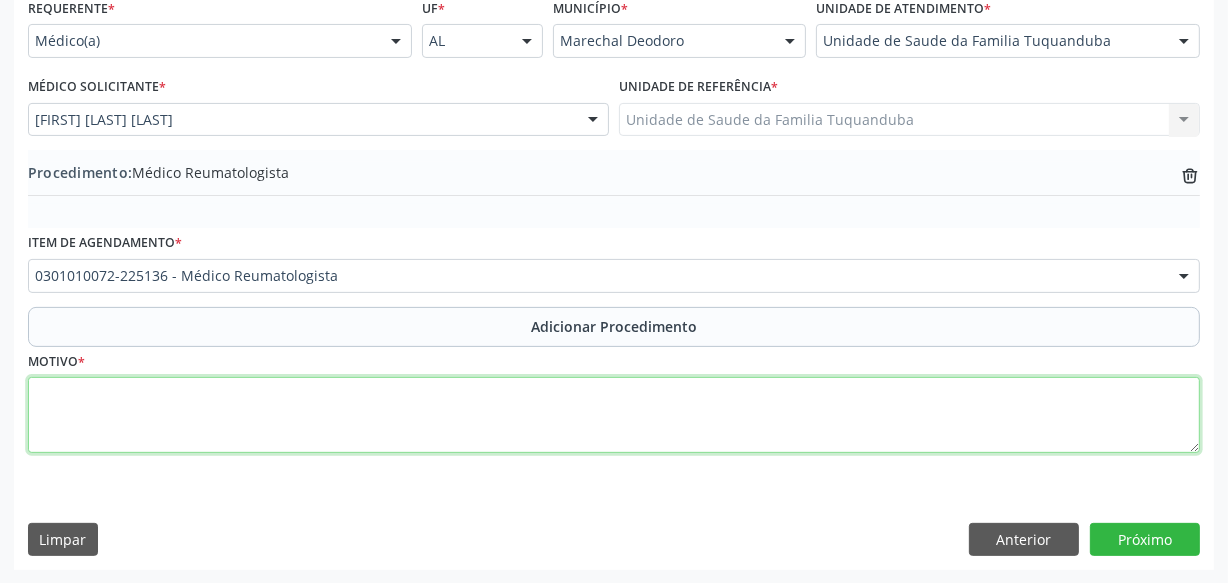 click at bounding box center [614, 415] 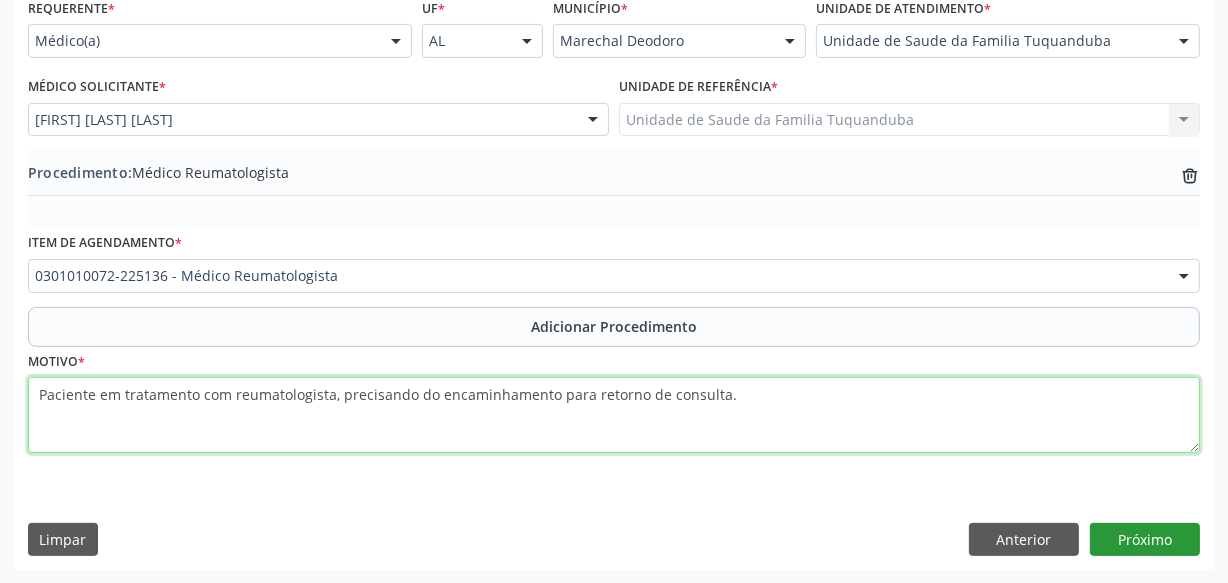 type on "Paciente em tratamento com reumatologista, precisando do encaminhamento para retorno de consulta." 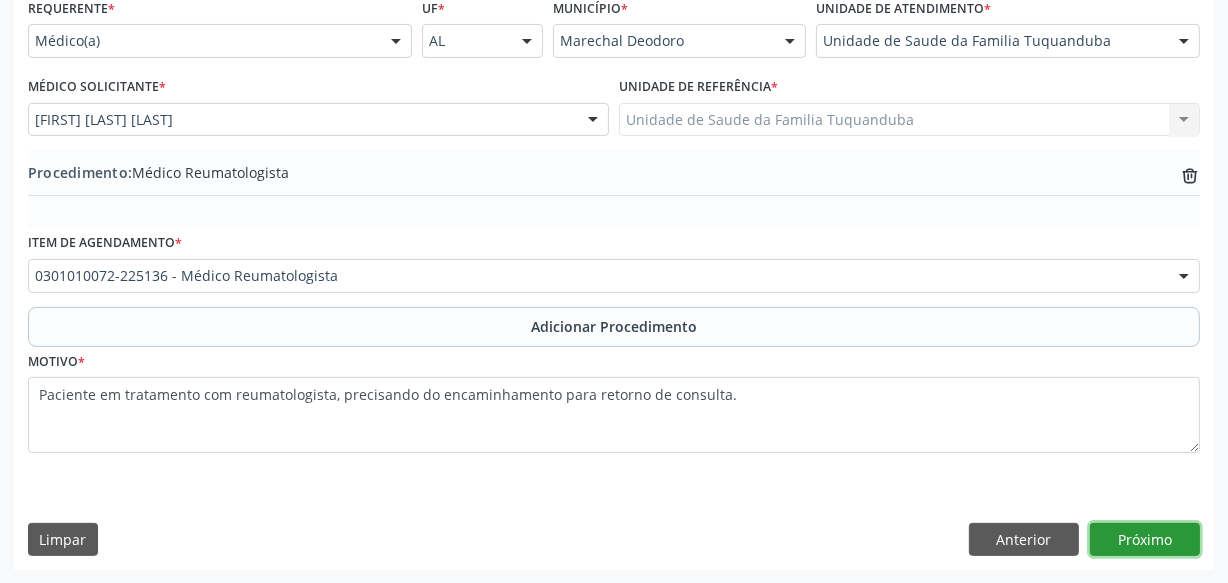 click on "Próximo" at bounding box center (1145, 540) 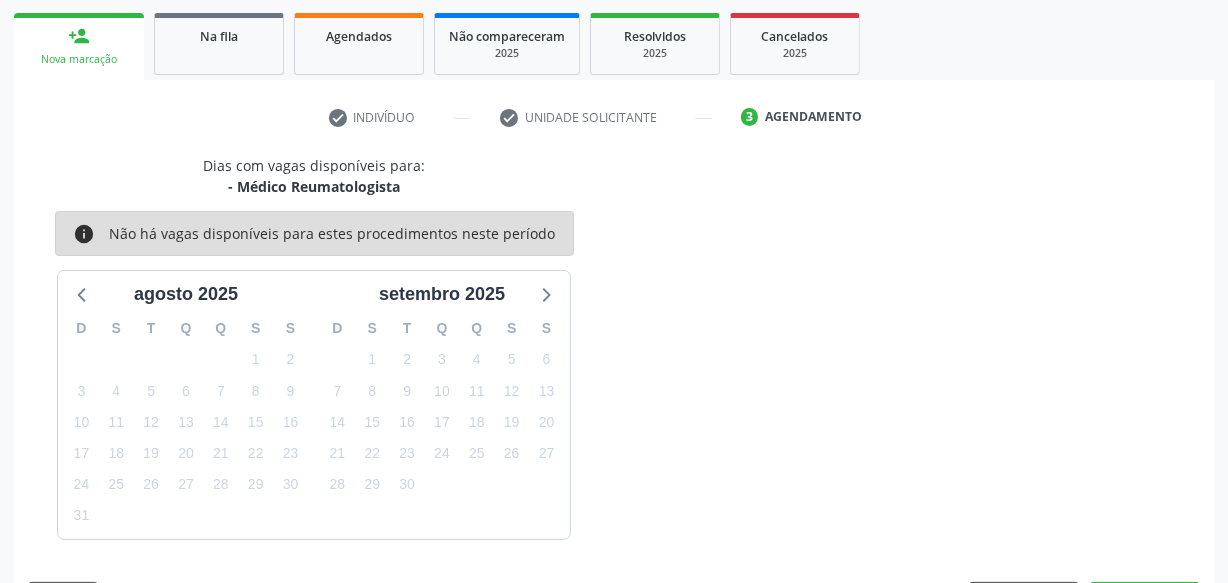 scroll, scrollTop: 372, scrollLeft: 0, axis: vertical 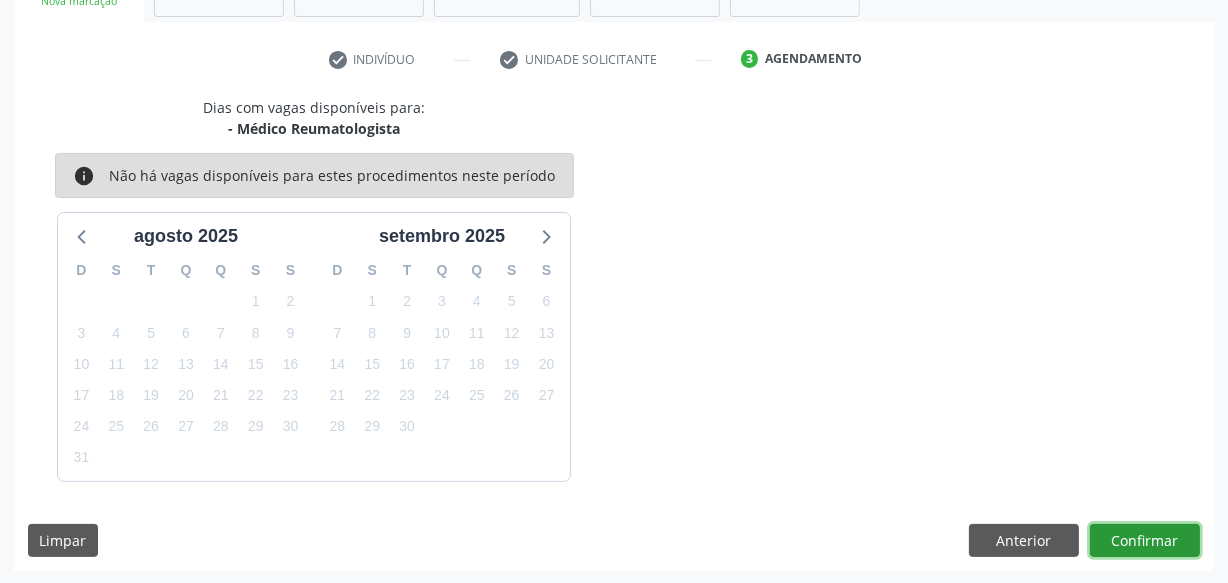 click on "Confirmar" at bounding box center [1145, 541] 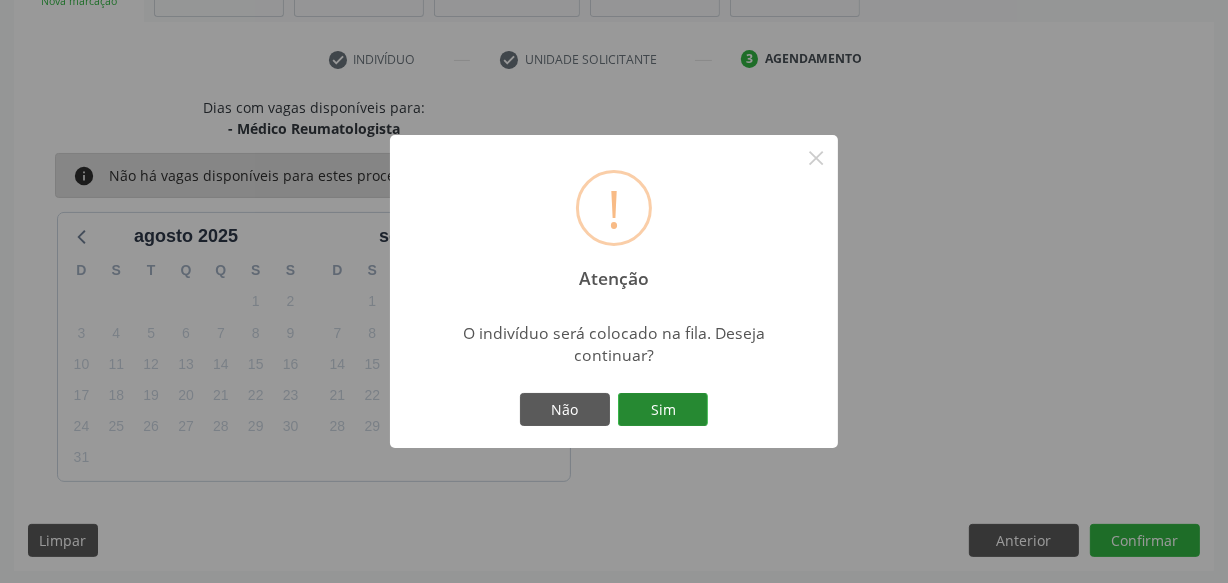 click on "Sim" at bounding box center (663, 410) 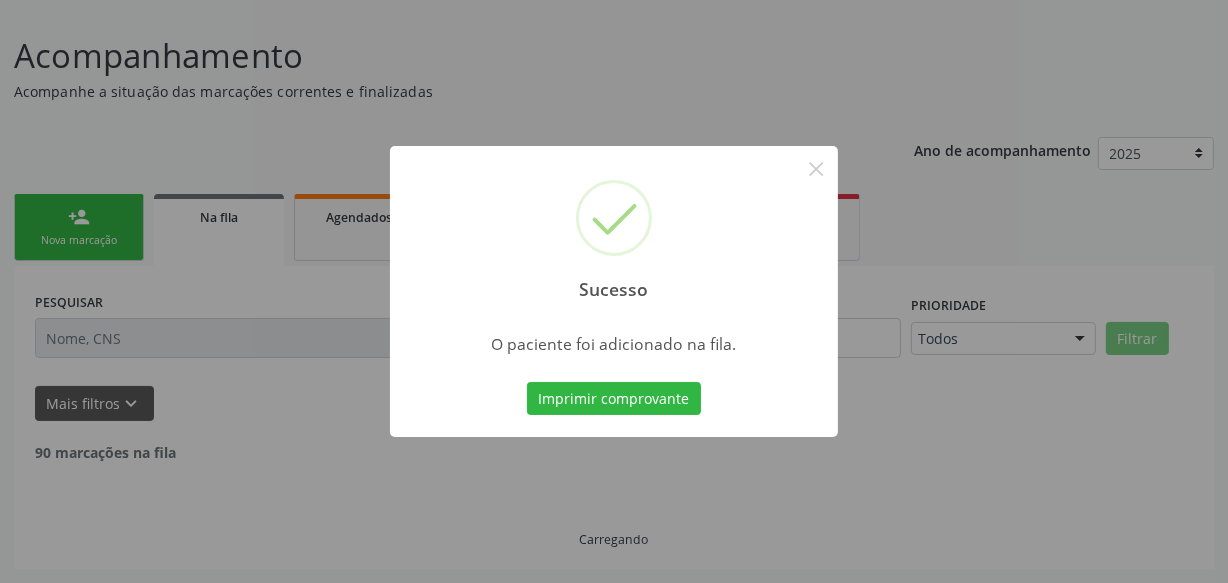 scroll, scrollTop: 110, scrollLeft: 0, axis: vertical 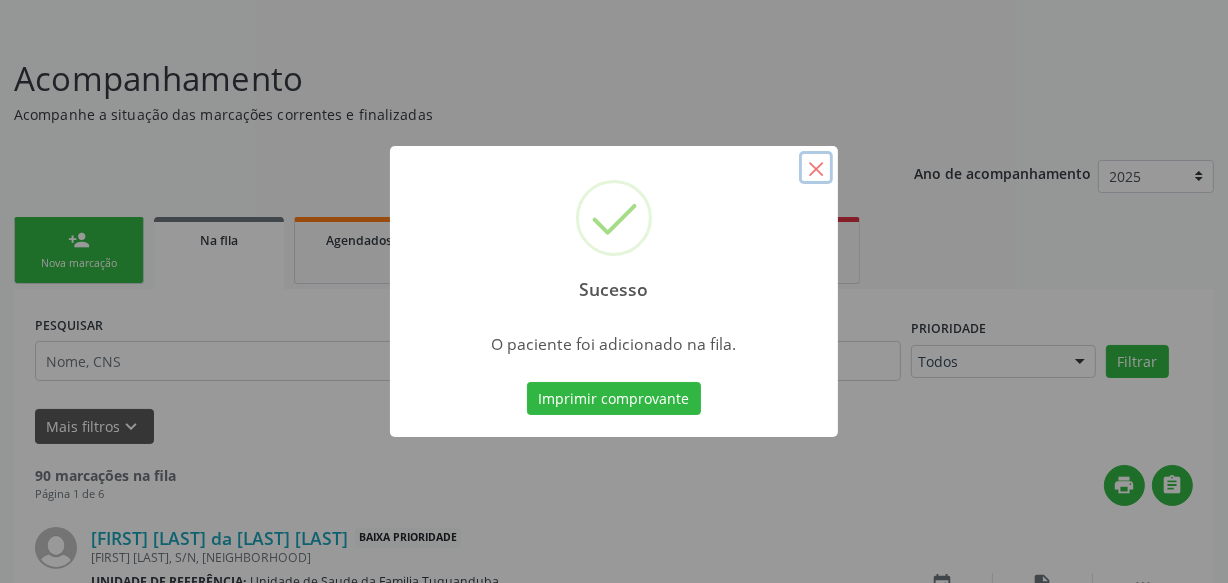 click on "×" at bounding box center (816, 168) 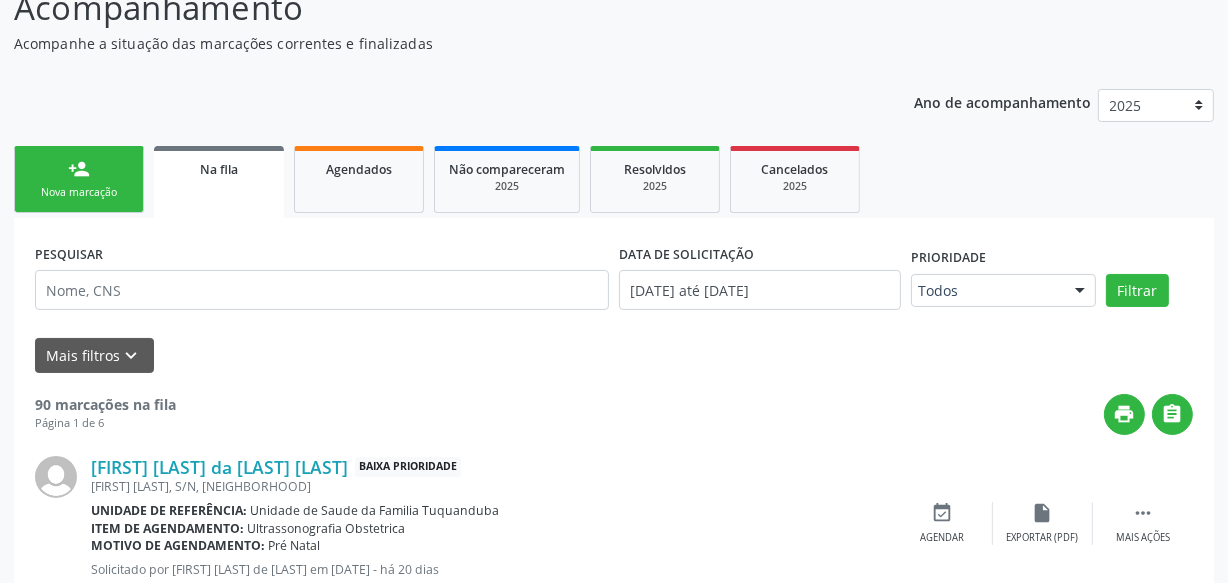 scroll, scrollTop: 201, scrollLeft: 0, axis: vertical 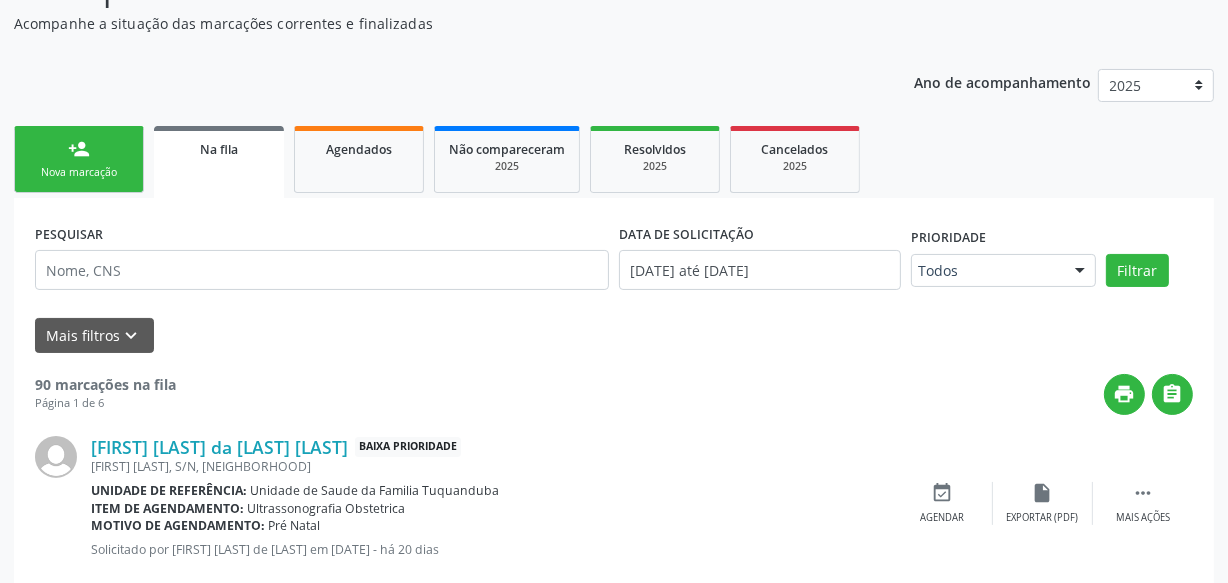 click on "person_add
Nova marcação" at bounding box center [79, 159] 